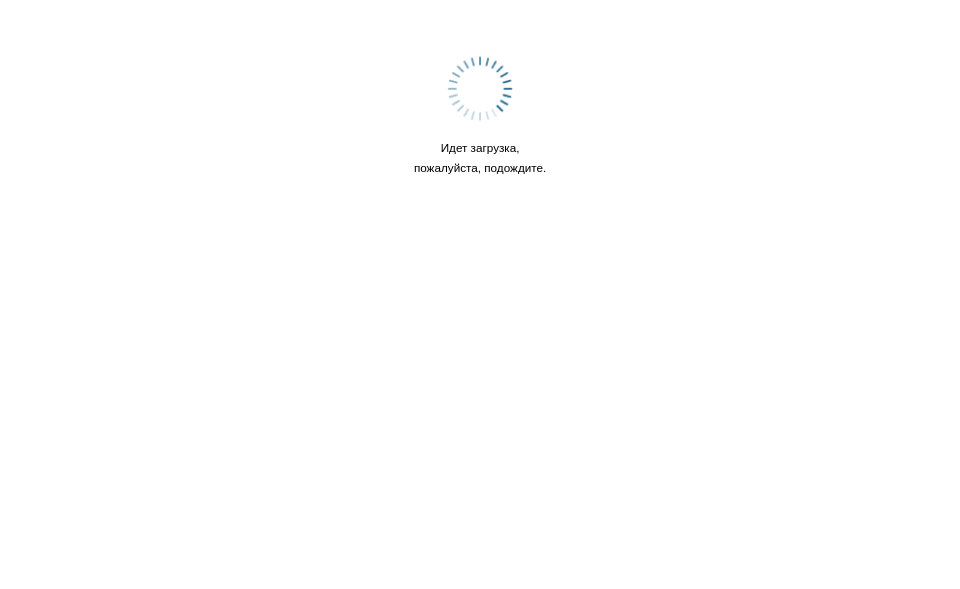 scroll, scrollTop: 0, scrollLeft: 0, axis: both 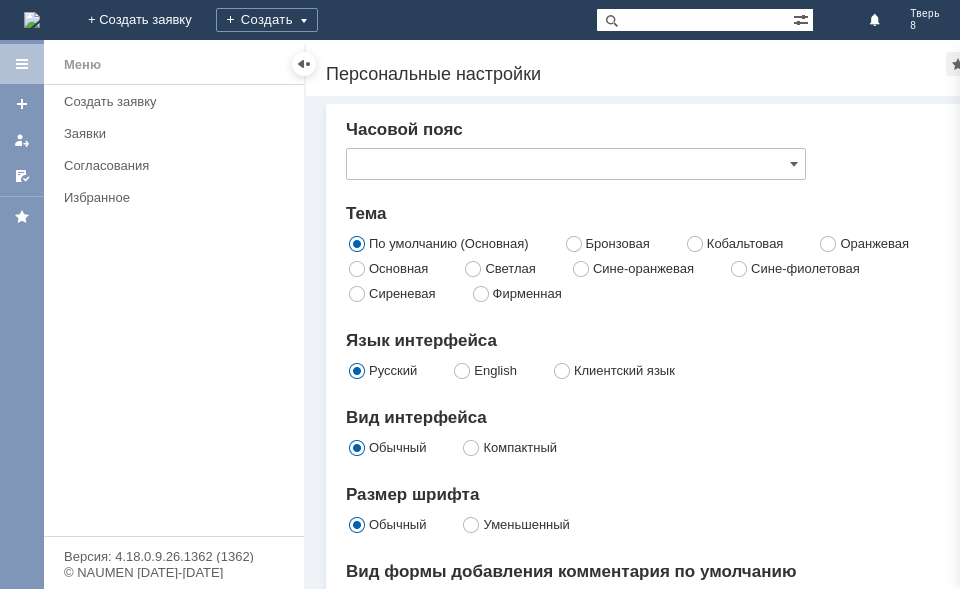 type on "[не указано]" 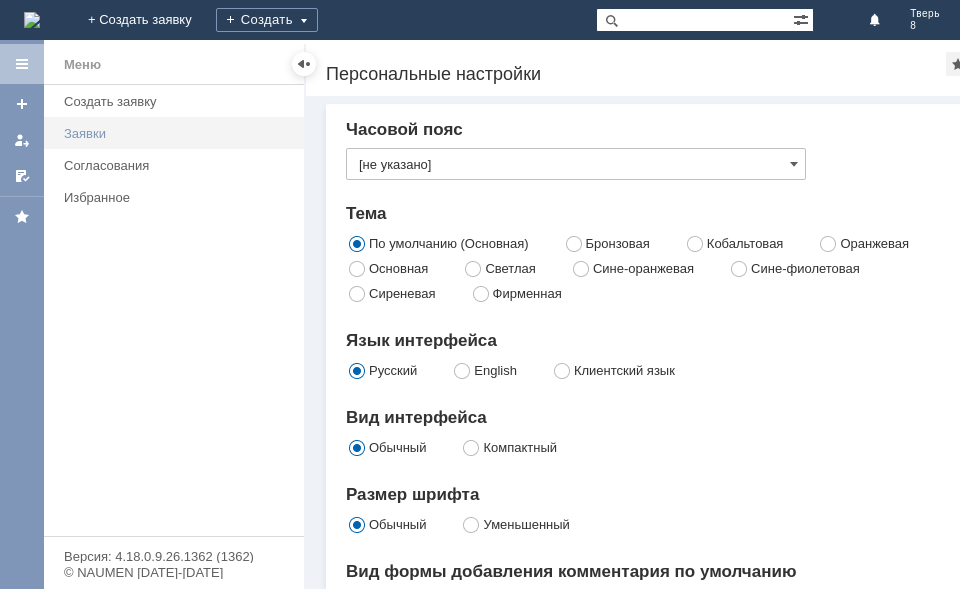 click on "Заявки" at bounding box center (178, 133) 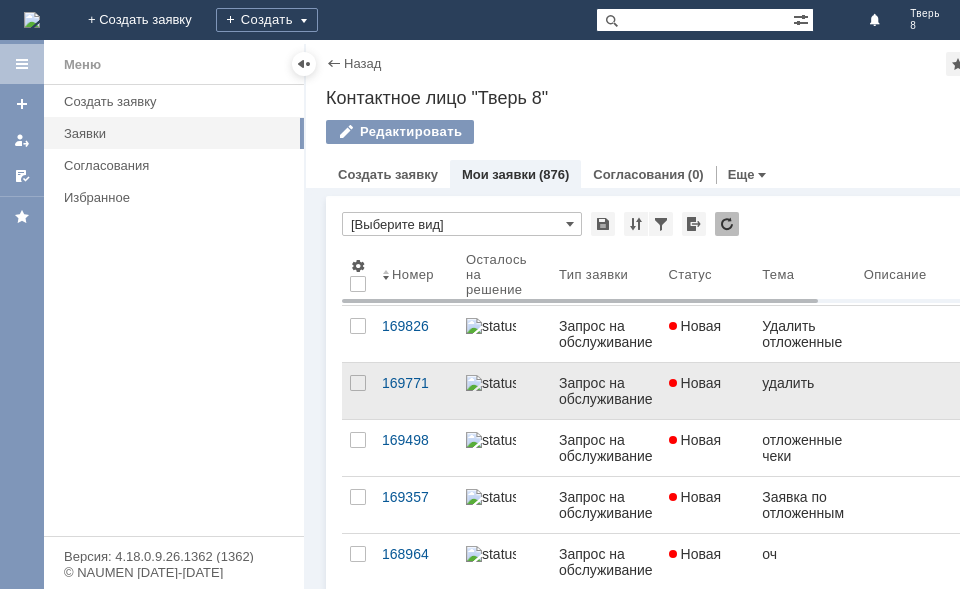 scroll, scrollTop: 0, scrollLeft: 0, axis: both 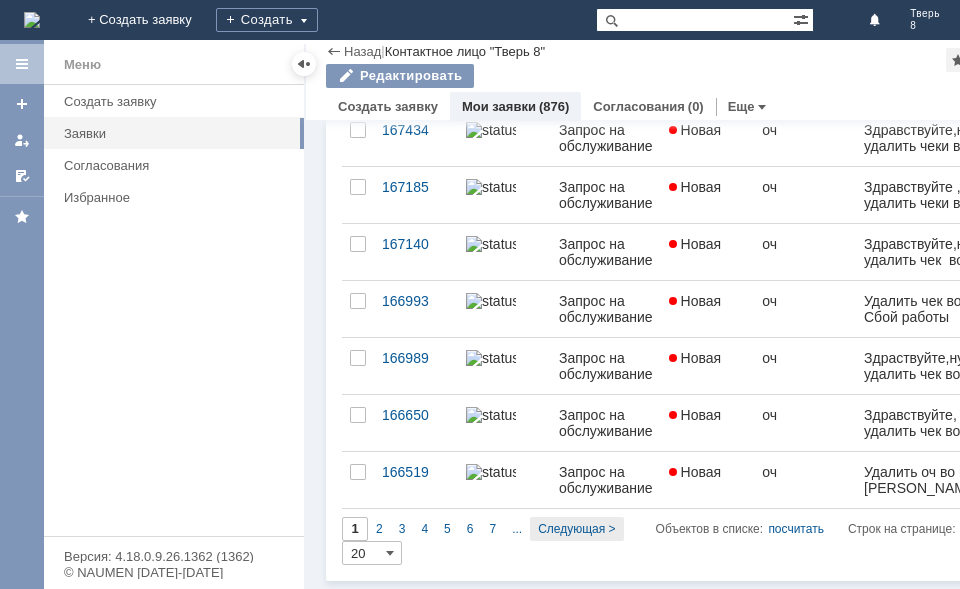 click on "Следующая >" at bounding box center (576, 529) 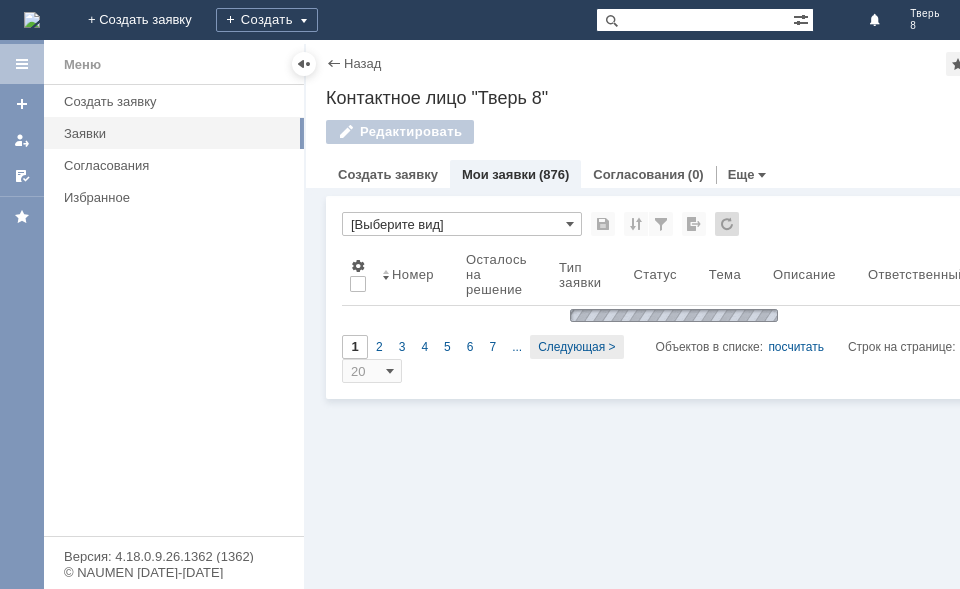 type on "2" 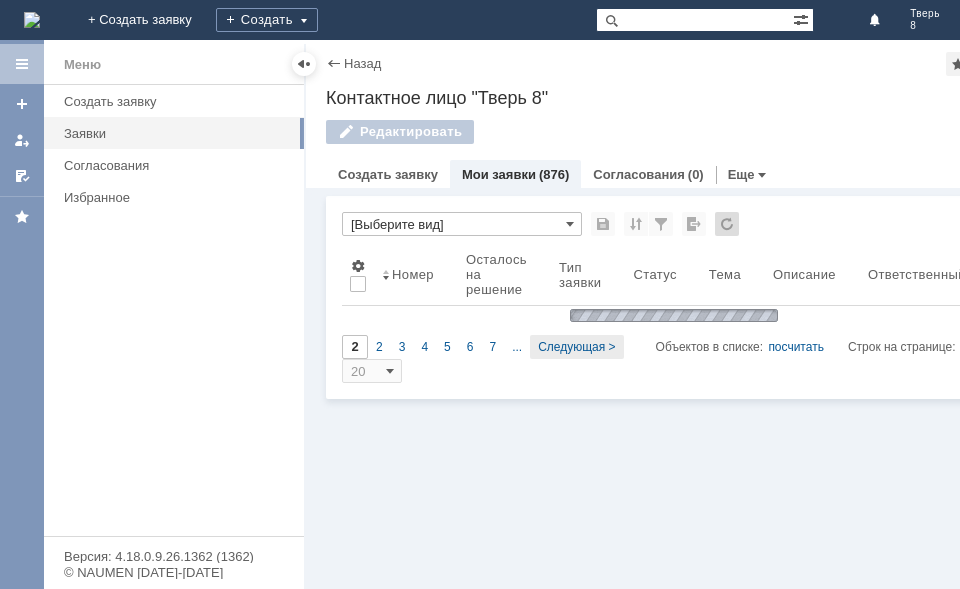 scroll, scrollTop: 8, scrollLeft: 0, axis: vertical 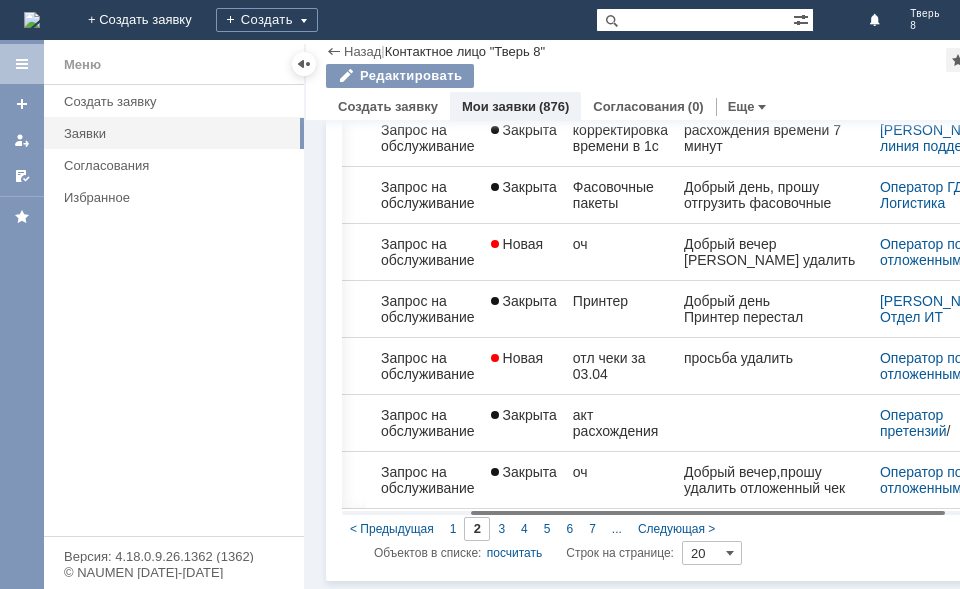 drag, startPoint x: 718, startPoint y: 508, endPoint x: 848, endPoint y: 473, distance: 134.62912 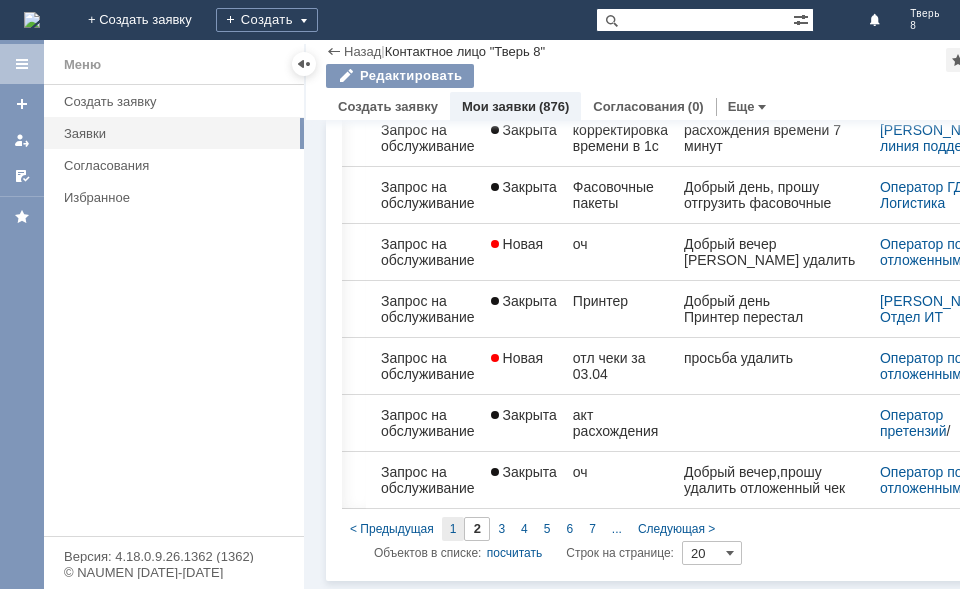click on "1" at bounding box center (453, 529) 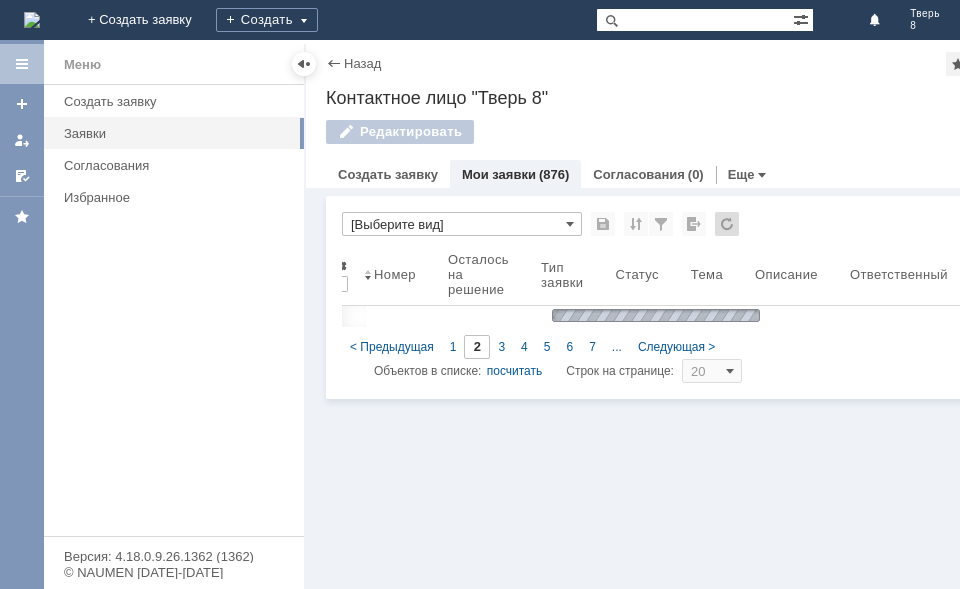 type on "1" 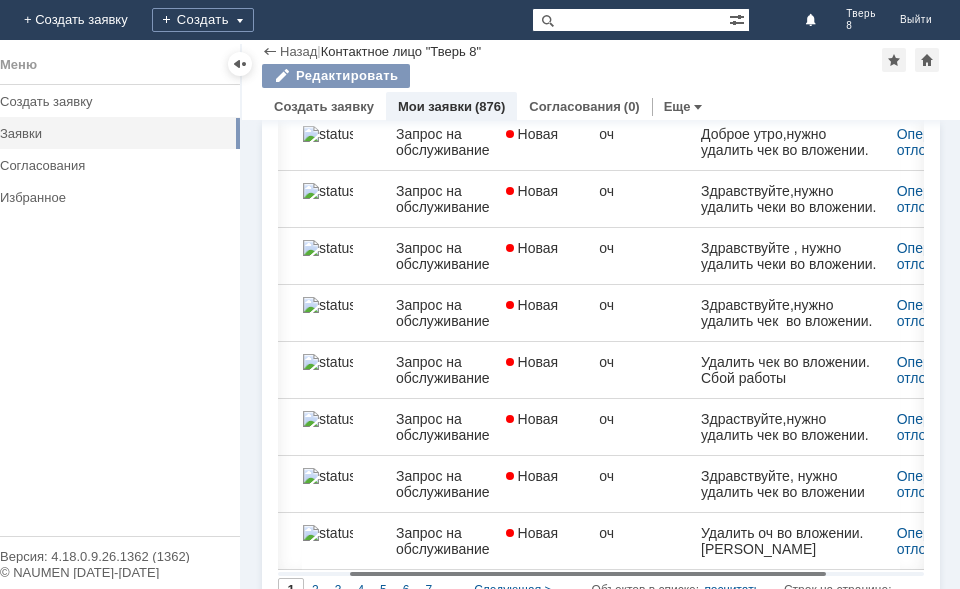 drag, startPoint x: 728, startPoint y: 571, endPoint x: 784, endPoint y: 577, distance: 56.32051 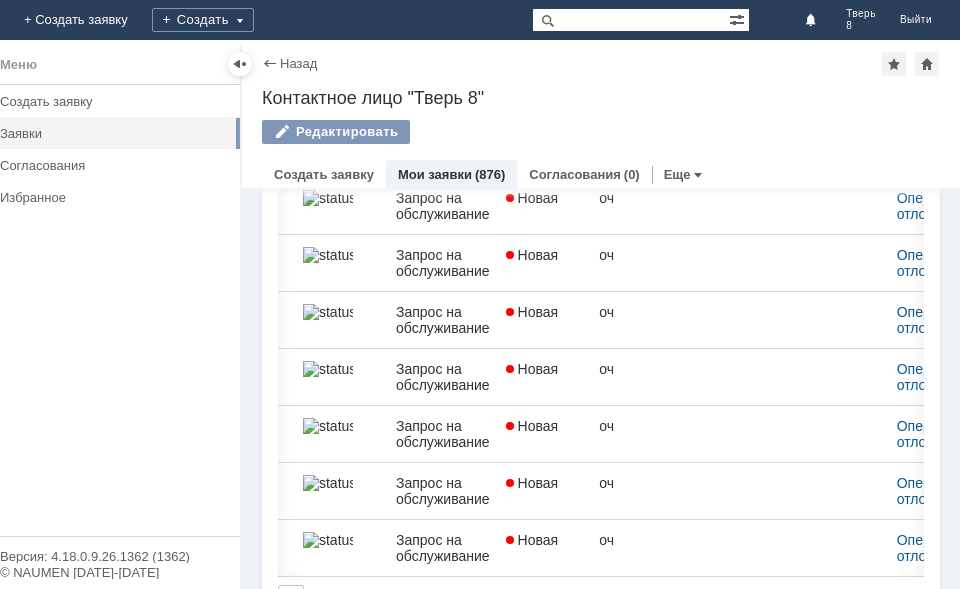 scroll, scrollTop: 0, scrollLeft: 23, axis: horizontal 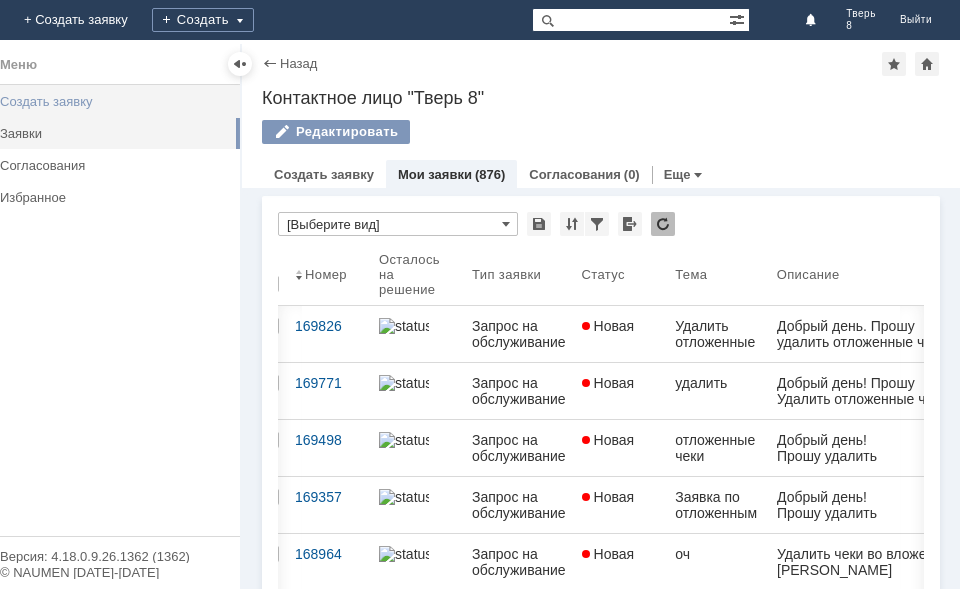 click on "Создать заявку" at bounding box center [114, 101] 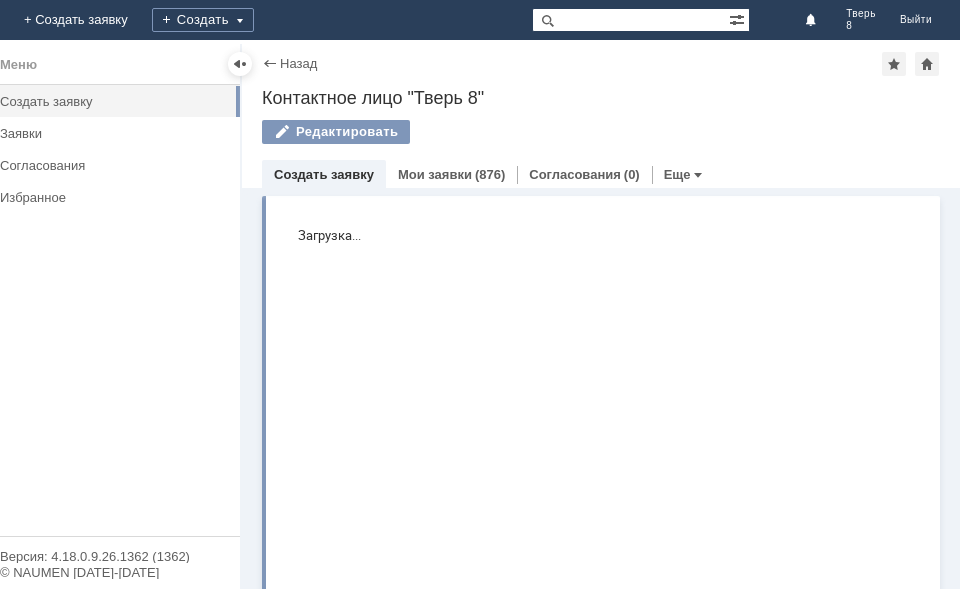 scroll, scrollTop: 0, scrollLeft: 0, axis: both 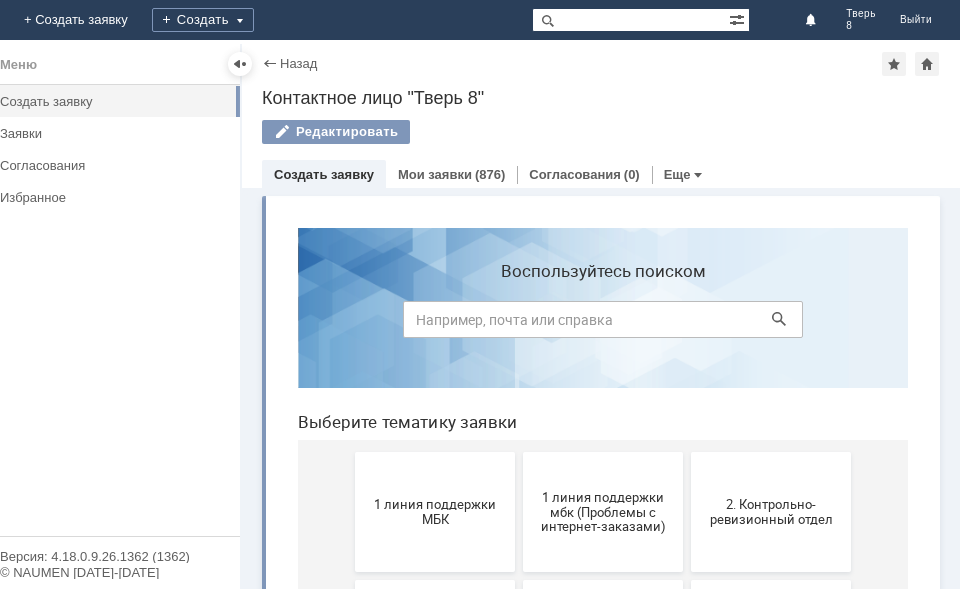 click at bounding box center (603, 319) 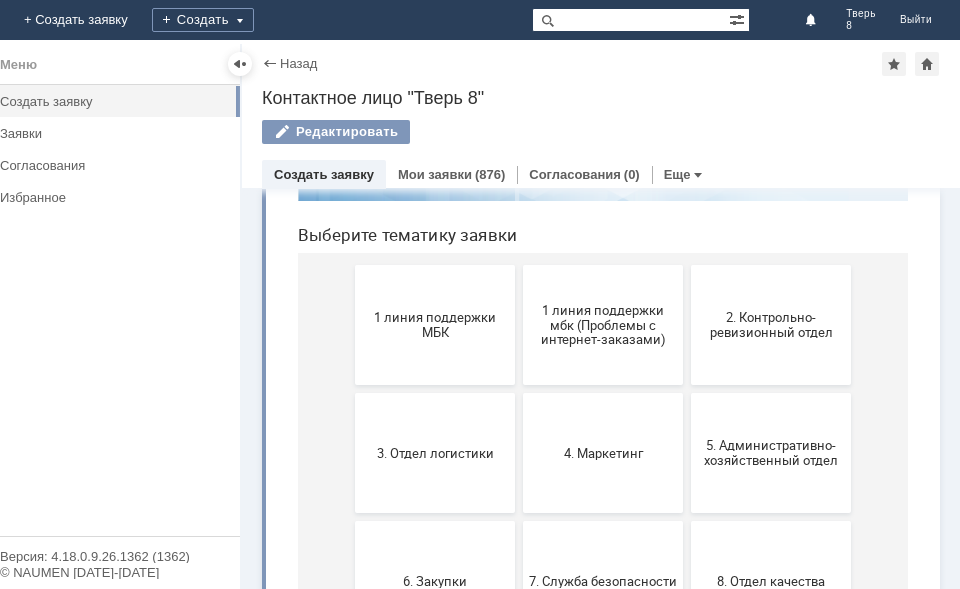 scroll, scrollTop: 0, scrollLeft: 0, axis: both 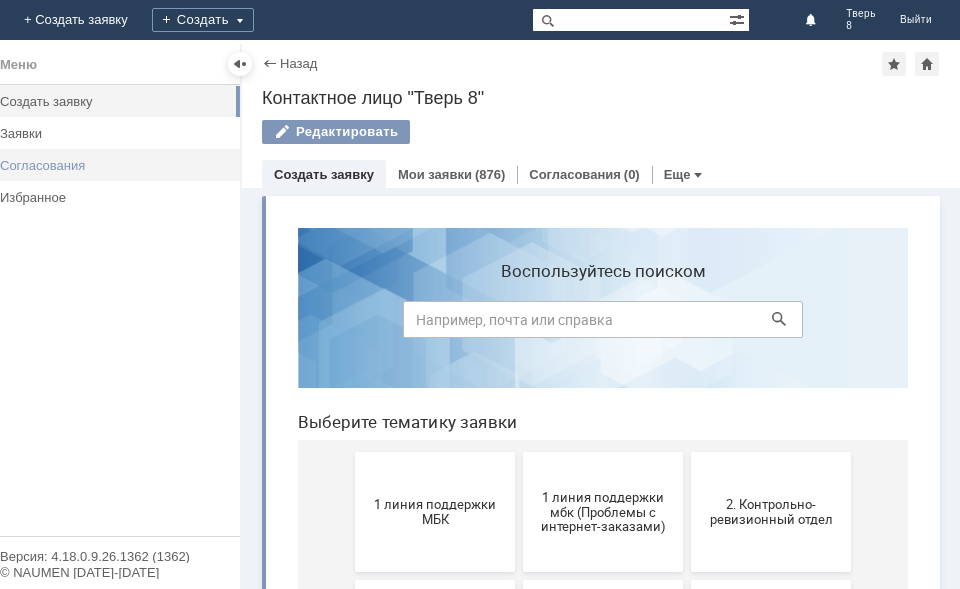 click on "Согласования" at bounding box center [114, 165] 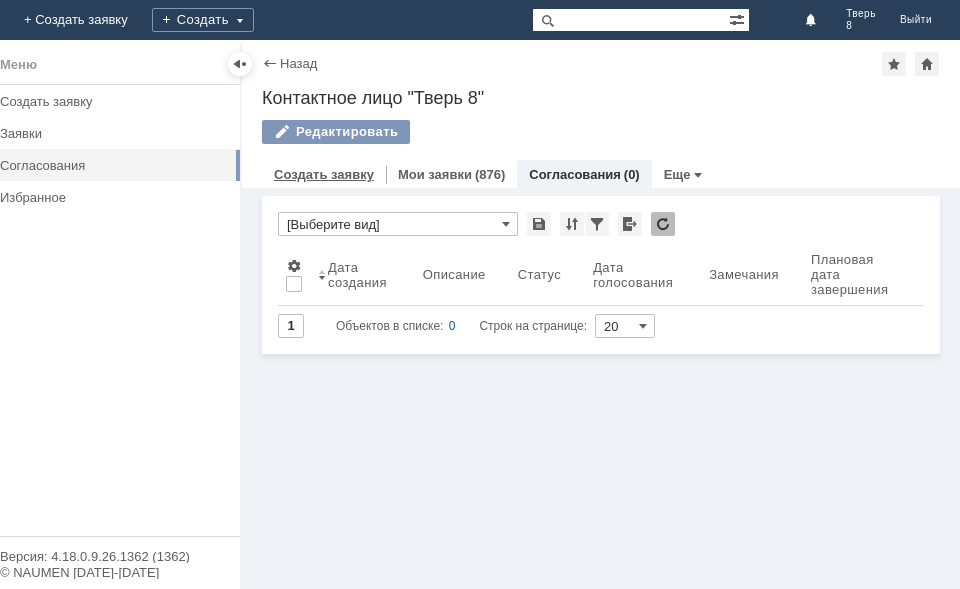 click on "Создать заявку" at bounding box center (324, 174) 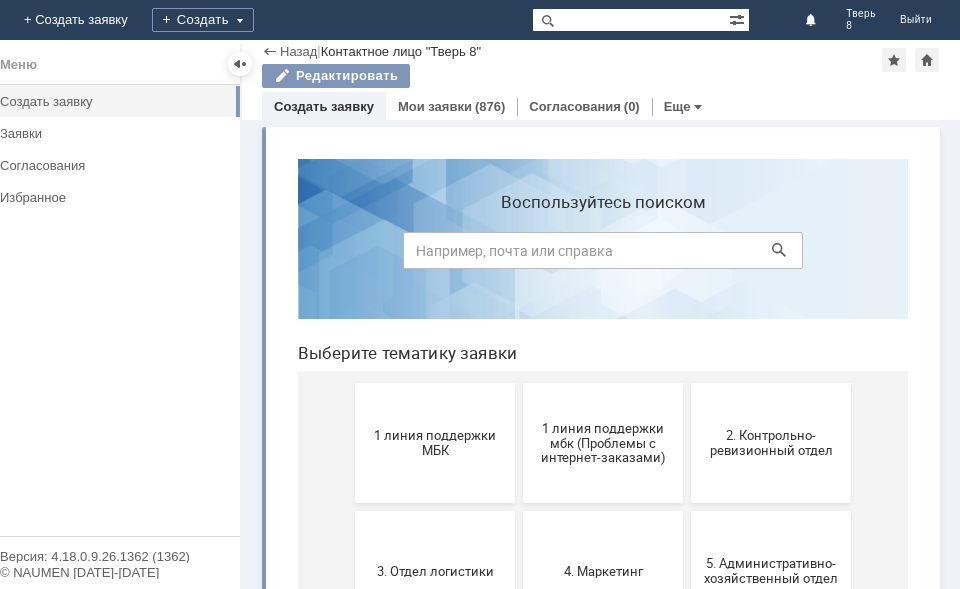 scroll, scrollTop: 0, scrollLeft: 0, axis: both 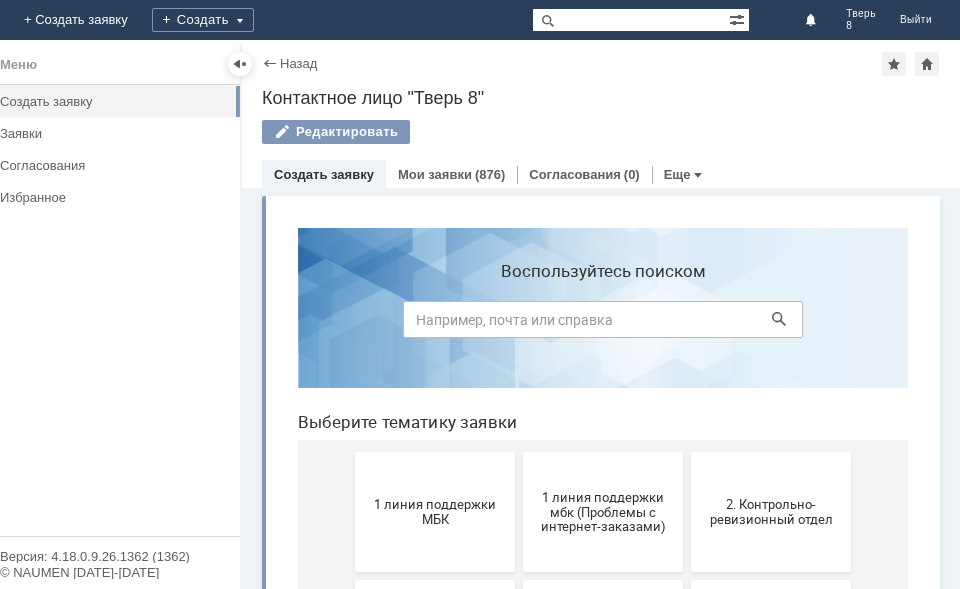 click at bounding box center (603, 319) 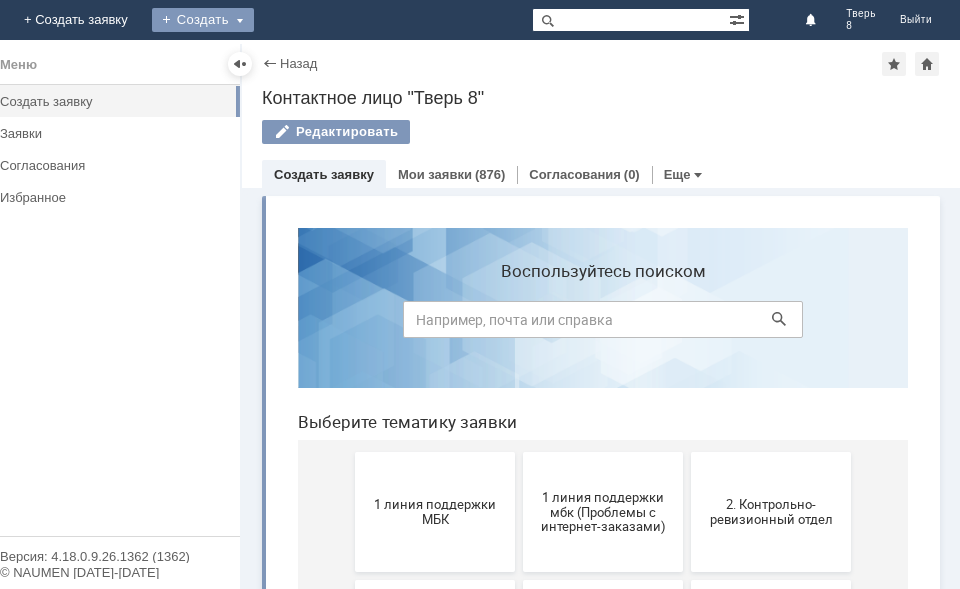 click on "Создать" at bounding box center [203, 20] 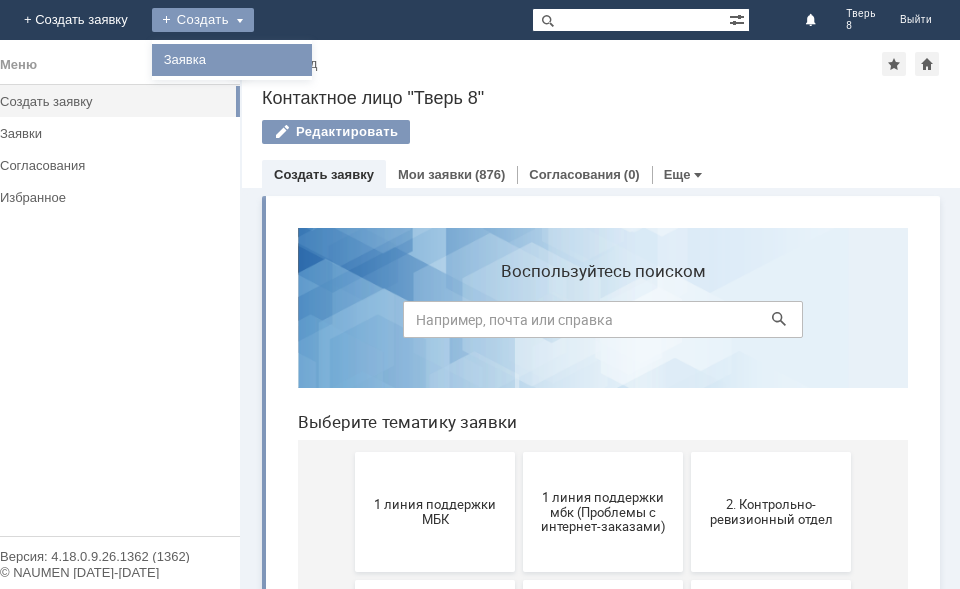 click on "Заявка" at bounding box center [232, 60] 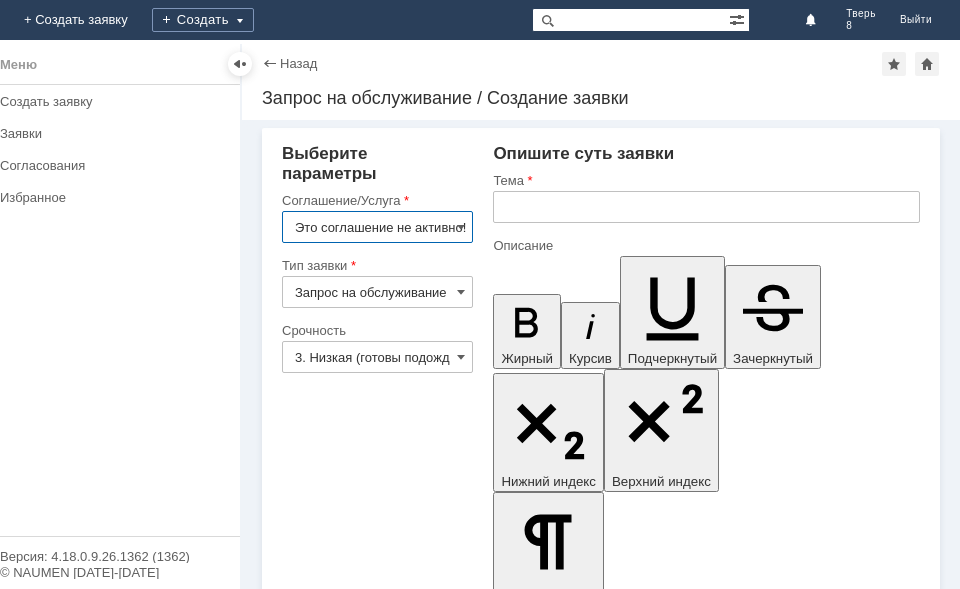 scroll, scrollTop: 0, scrollLeft: 0, axis: both 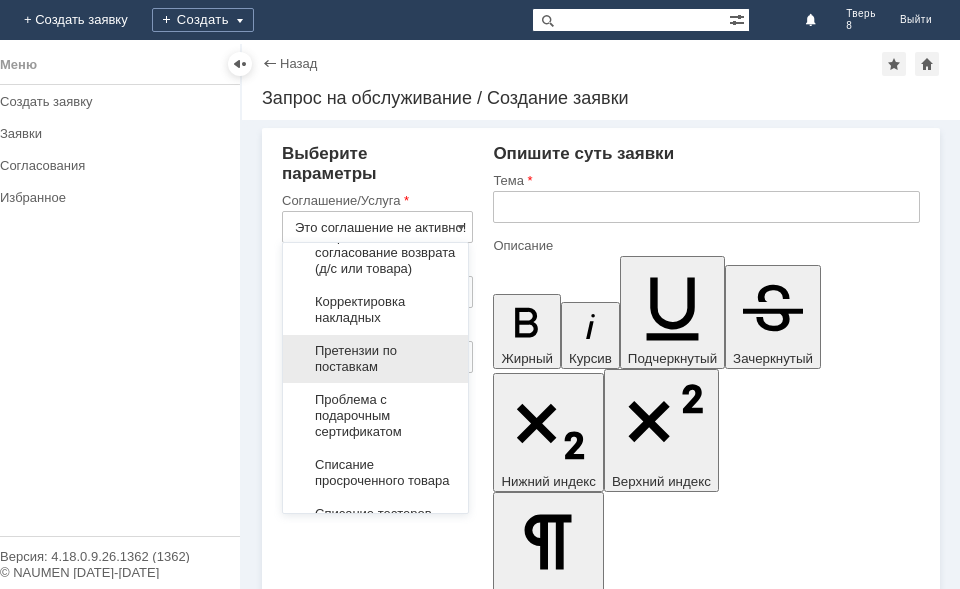 click on "Претензии по поставкам" at bounding box center [375, 359] 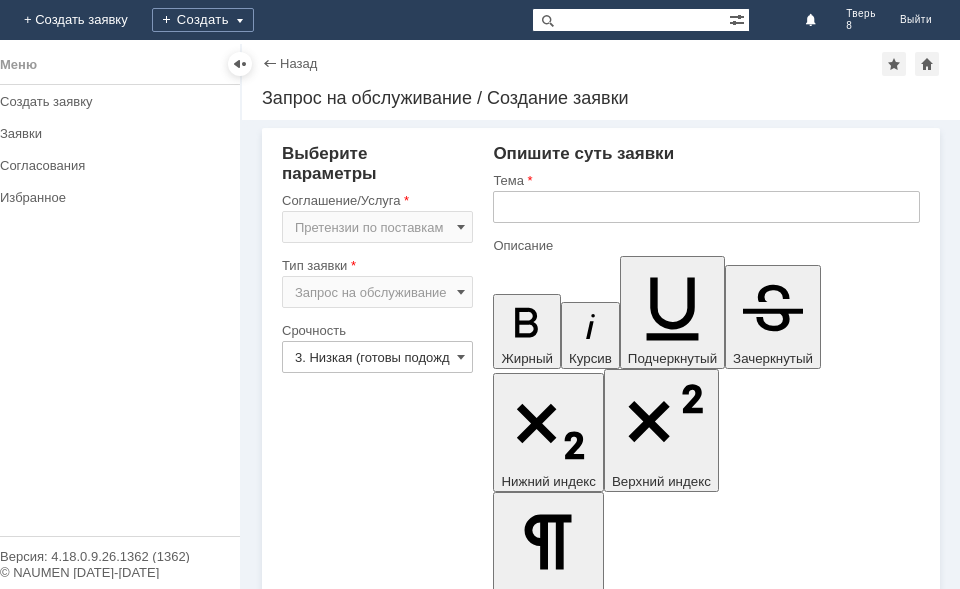 type on "Претензии по поставкам" 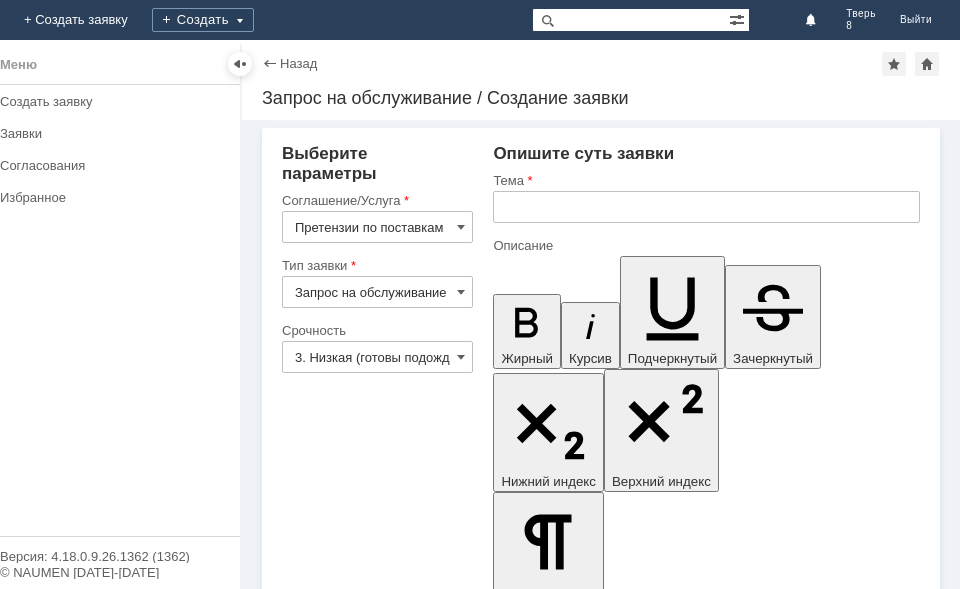 click at bounding box center [706, 207] 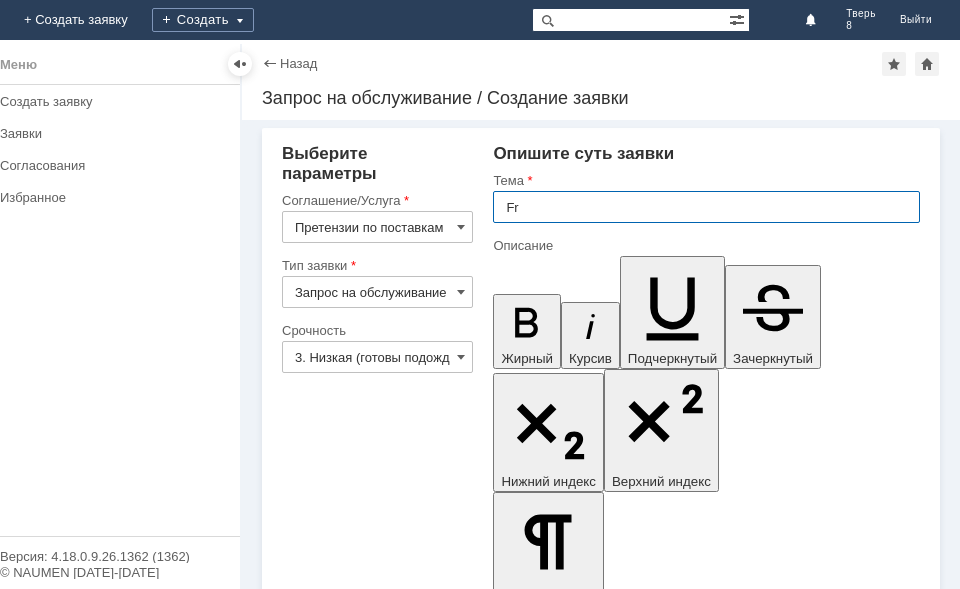 type on "F" 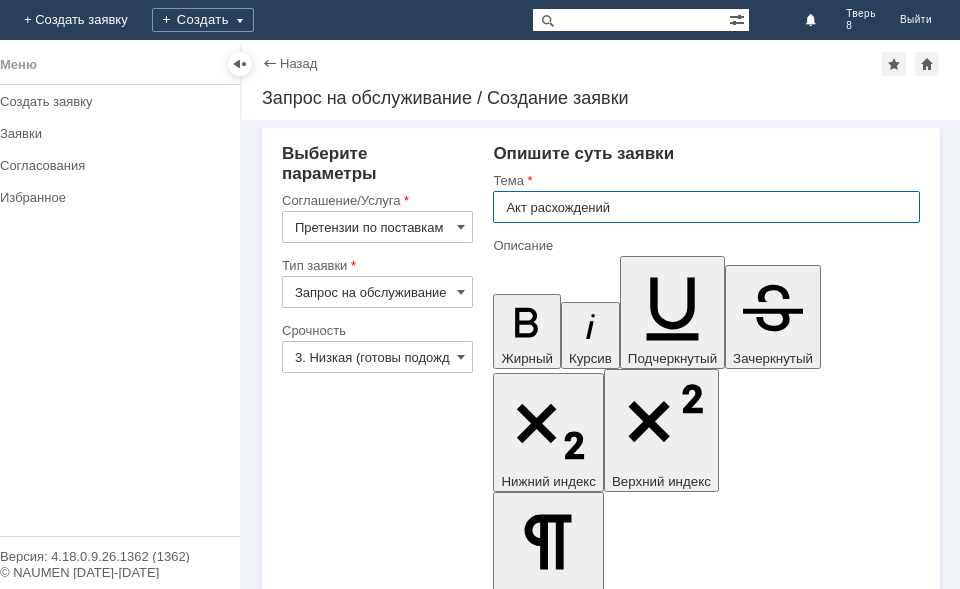 type on "Акт расхождений" 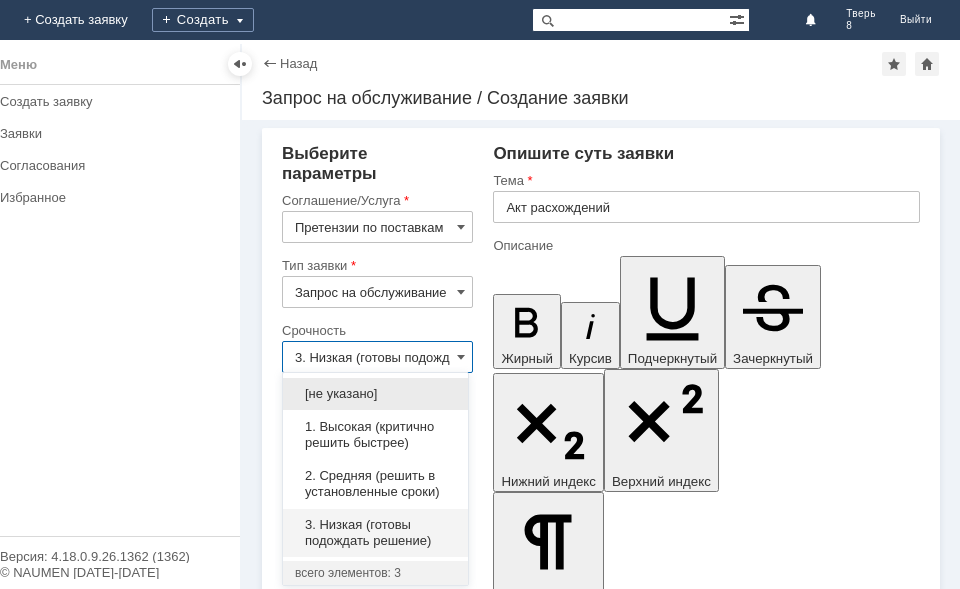 scroll, scrollTop: 2, scrollLeft: 0, axis: vertical 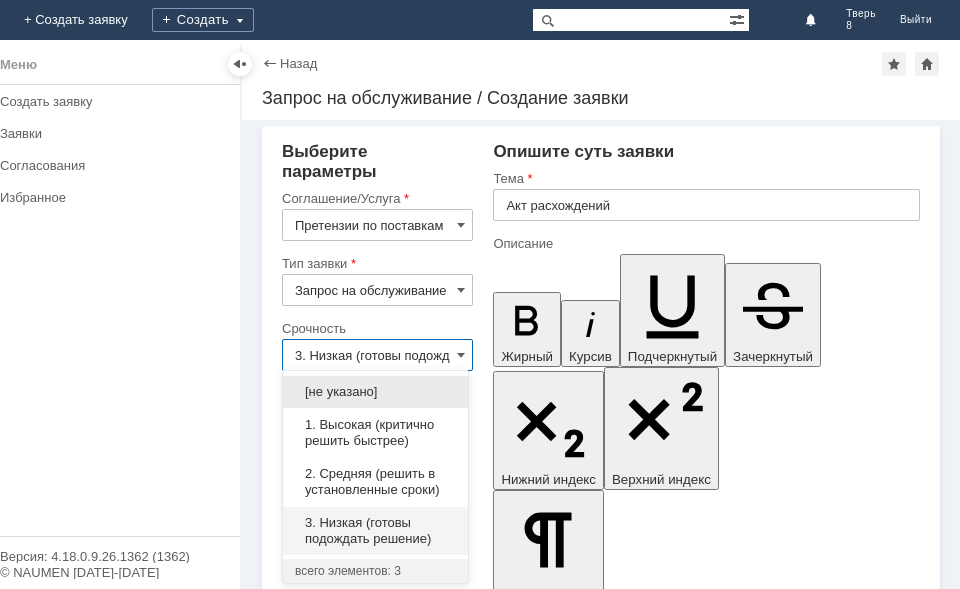 click at bounding box center [656, 4271] 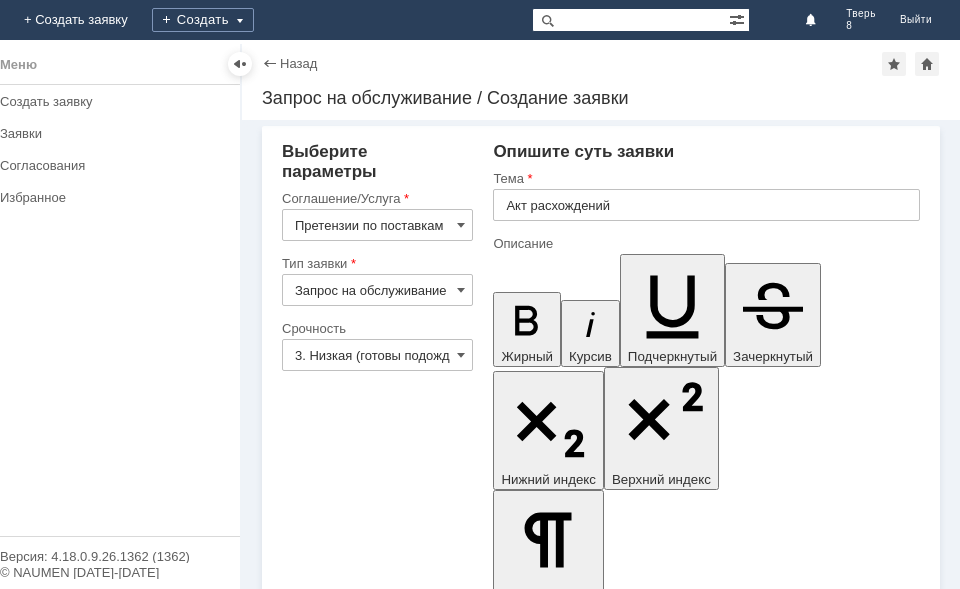 type on "3. Низкая (готовы подождать решение)" 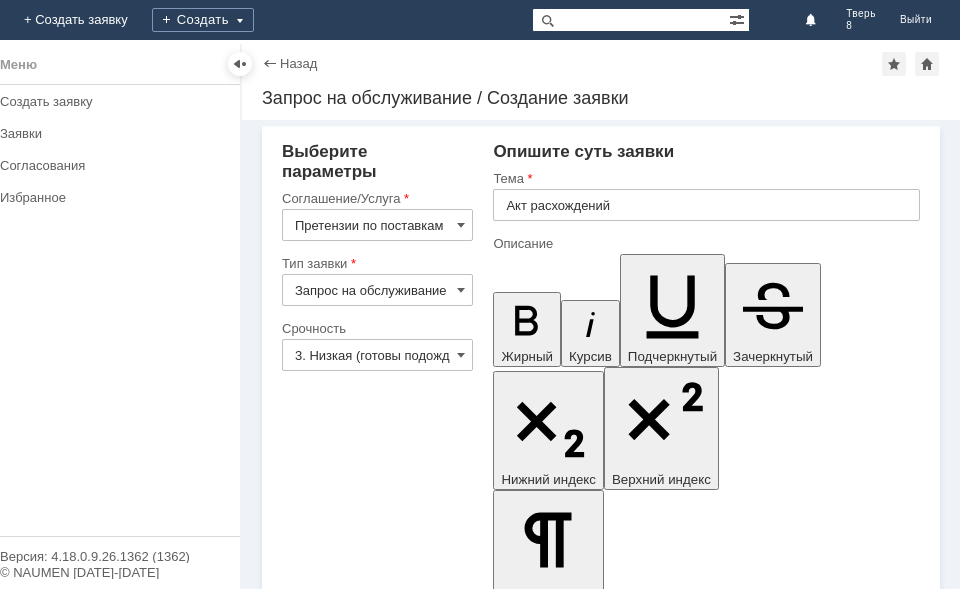 click on "Прошу принять в работу акт расхождений" at bounding box center [656, 4271] 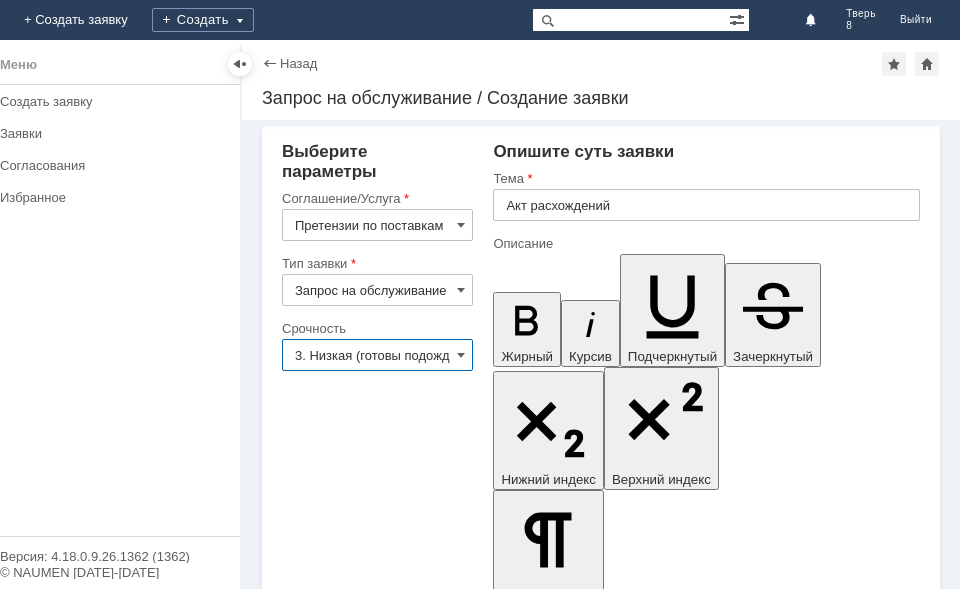 click on "3. Низкая (готовы подождать решение)" at bounding box center (377, 355) 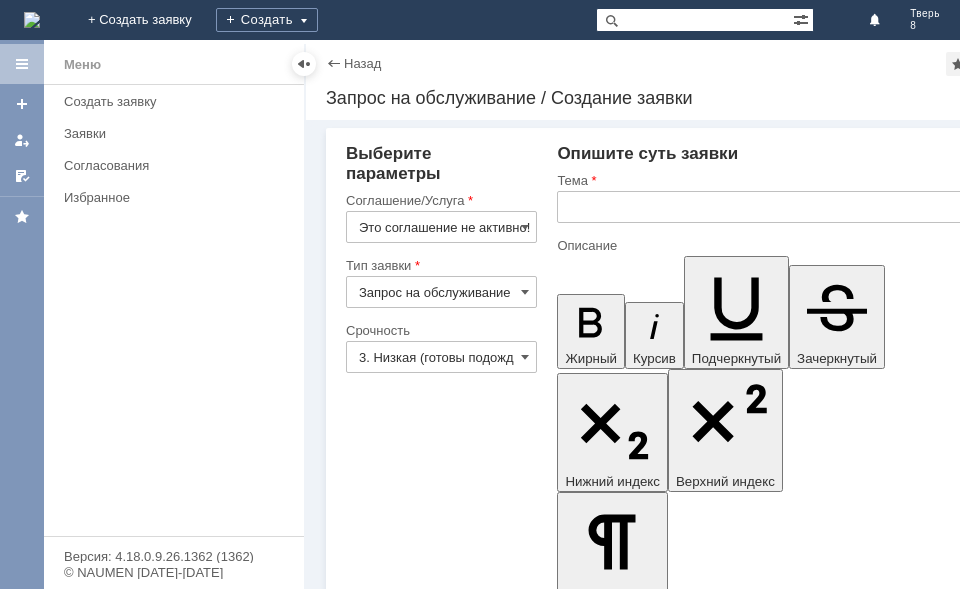 scroll, scrollTop: 0, scrollLeft: 0, axis: both 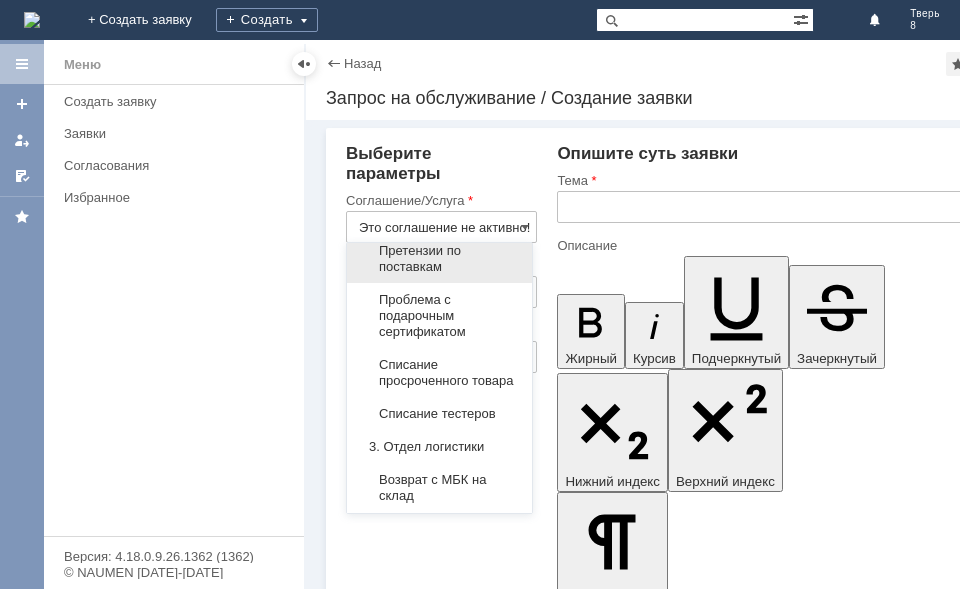 click on "Претензии по поставкам" at bounding box center [439, 259] 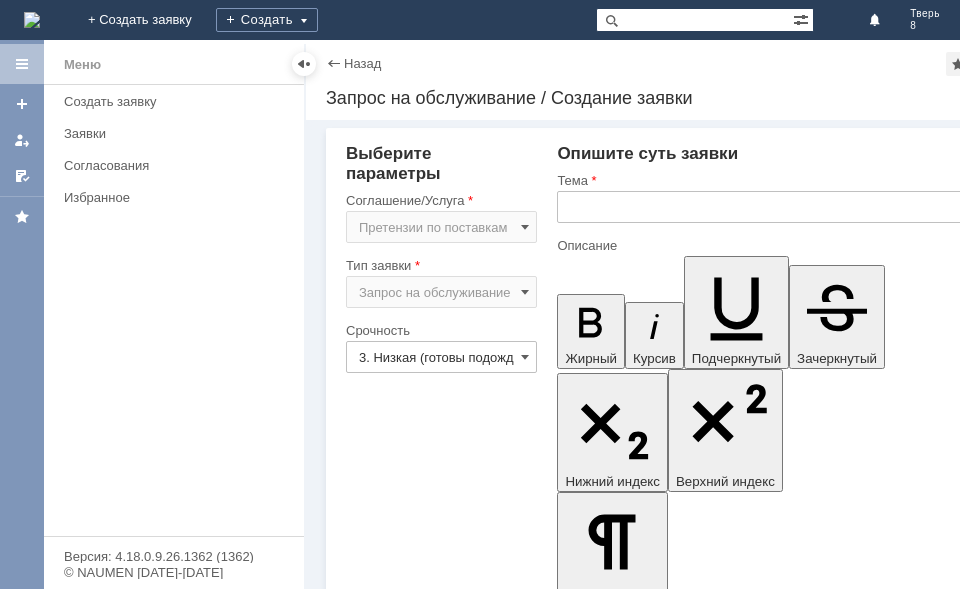 type on "Претензии по поставкам" 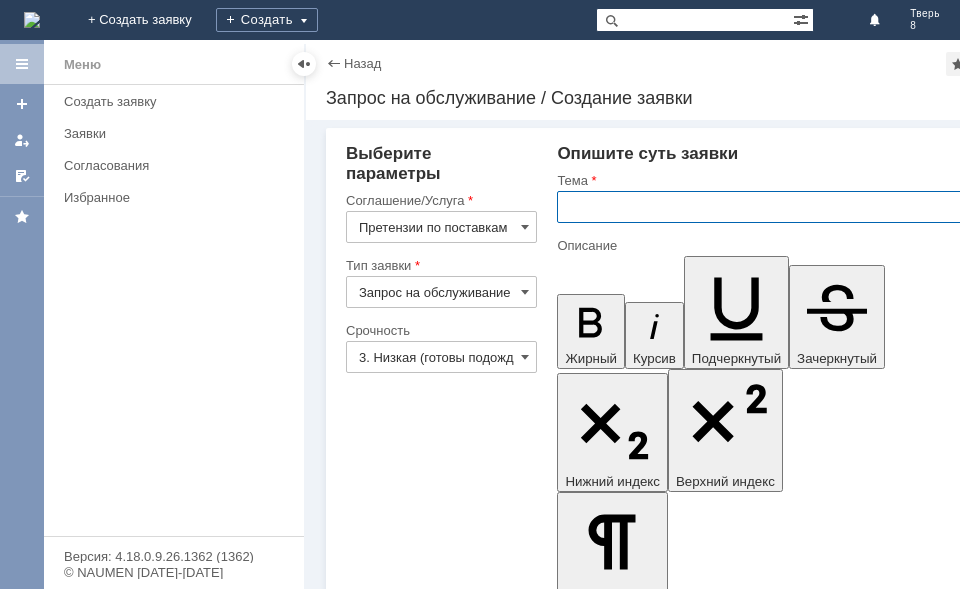 click at bounding box center [770, 207] 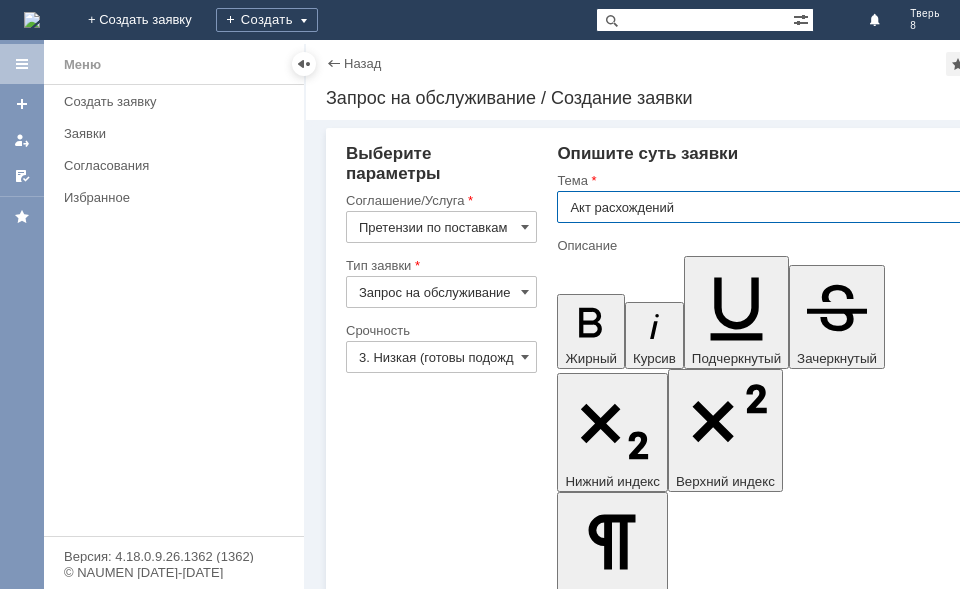 type on "Акт расхождений" 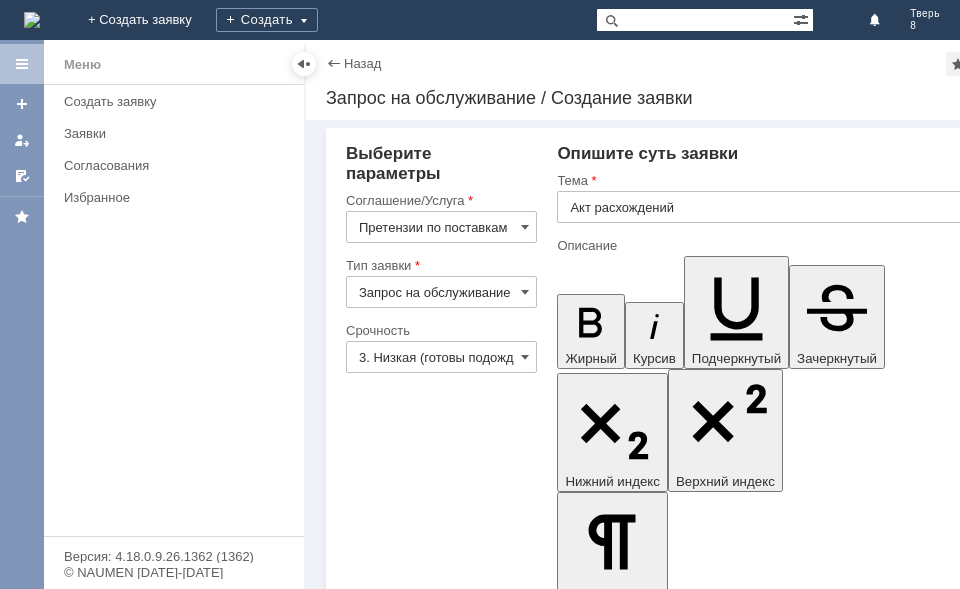 type 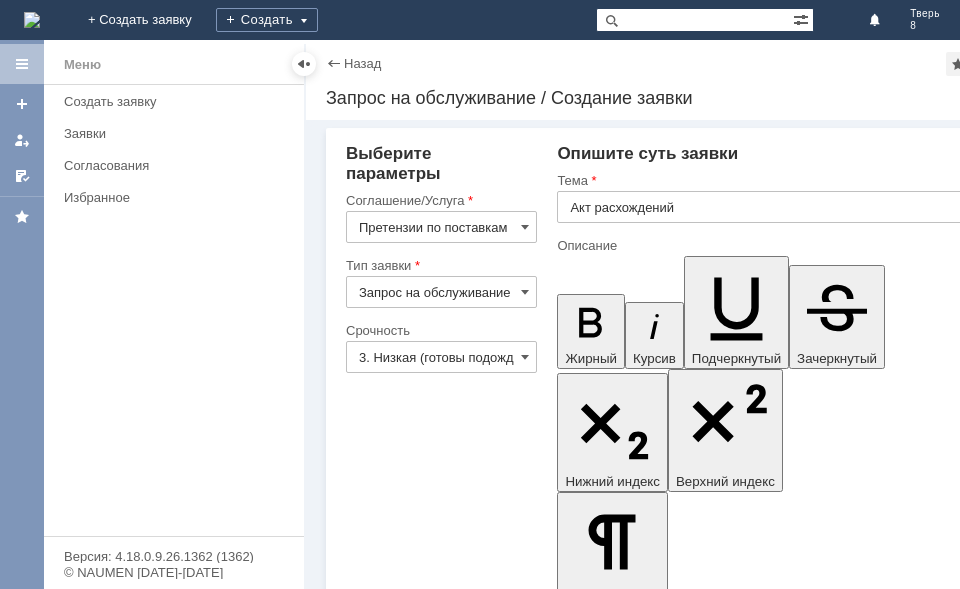 click on "ПК ШИП\КОВА вм" at bounding box center (720, 4232) 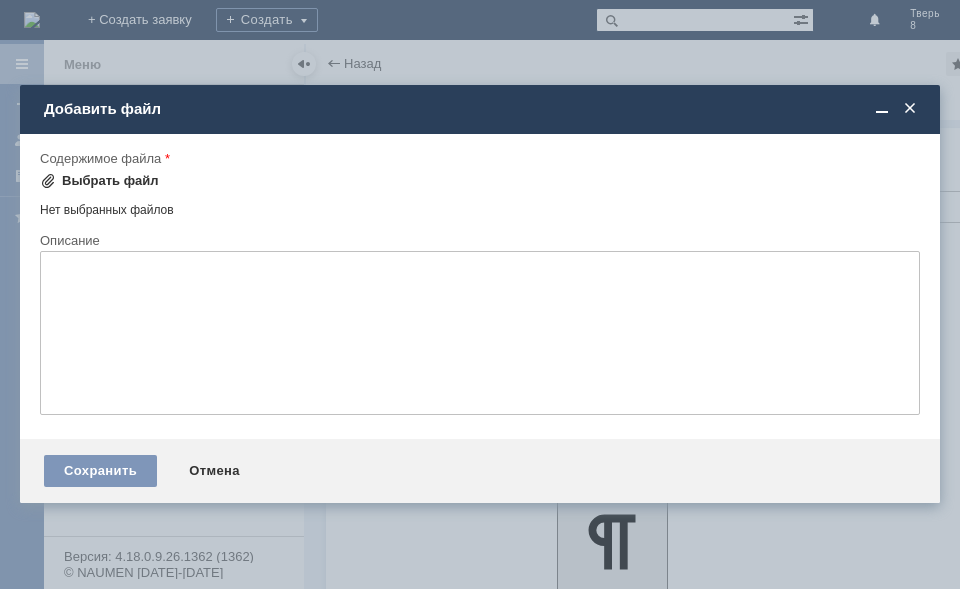 click on "Выбрать файл" at bounding box center (110, 181) 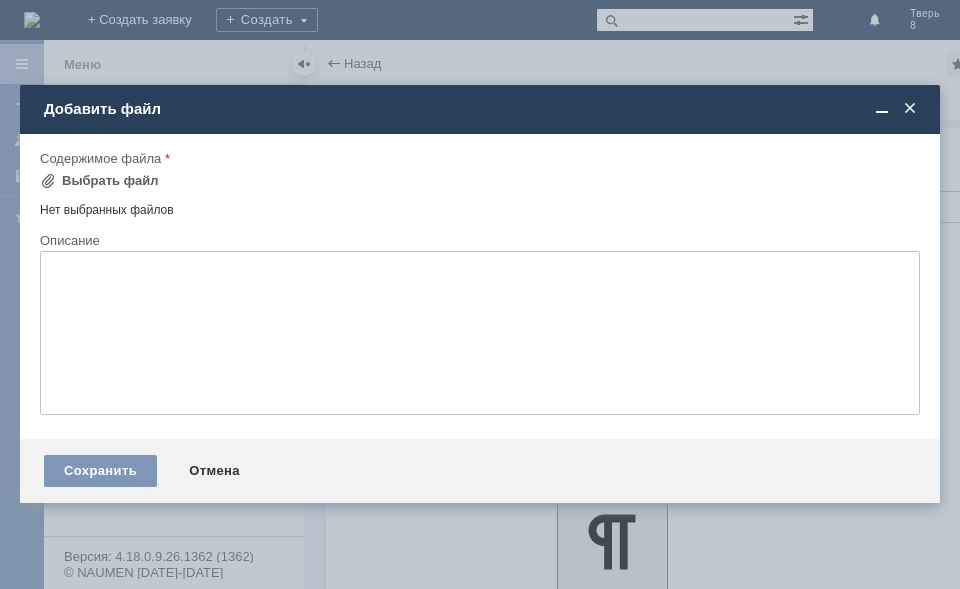 scroll, scrollTop: 0, scrollLeft: 0, axis: both 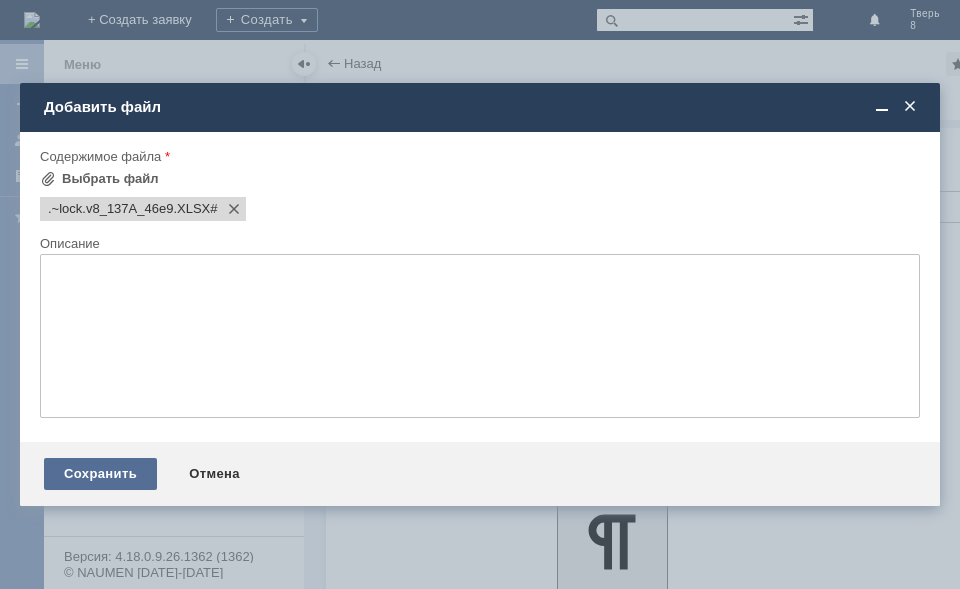 click on "Сохранить" at bounding box center (100, 474) 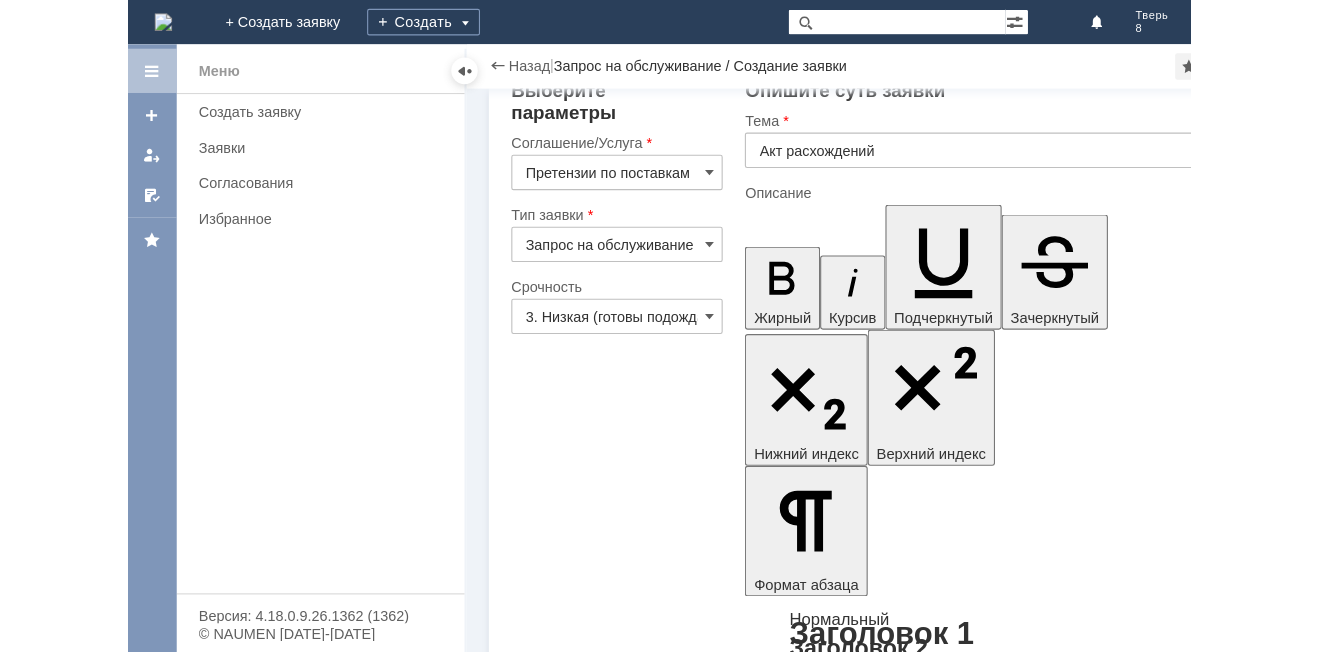scroll, scrollTop: 30, scrollLeft: 0, axis: vertical 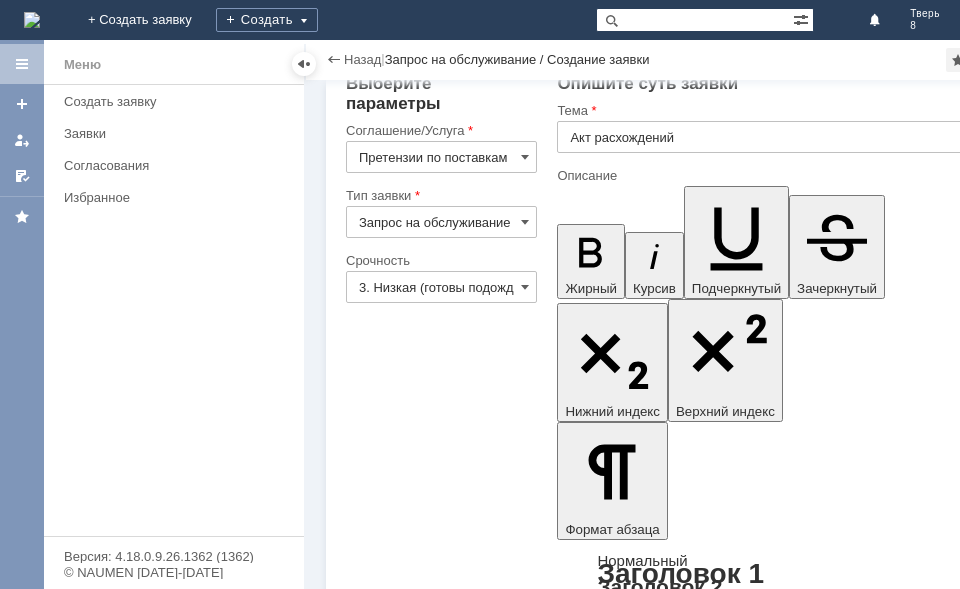 click on "3. Низкая (готовы подождать решение)" at bounding box center (441, 287) 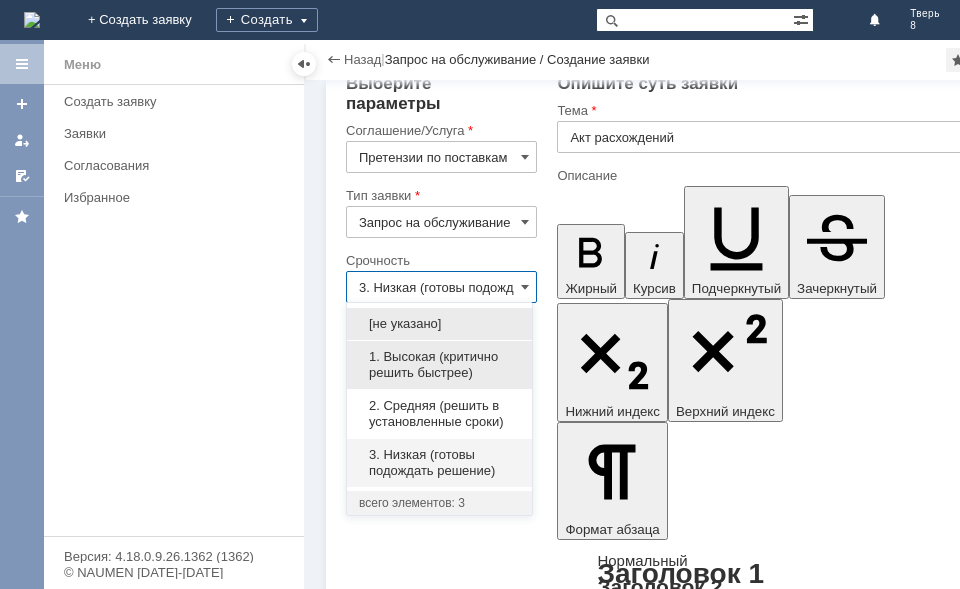click on "1. Высокая (критично решить быстрее)" at bounding box center [439, 365] 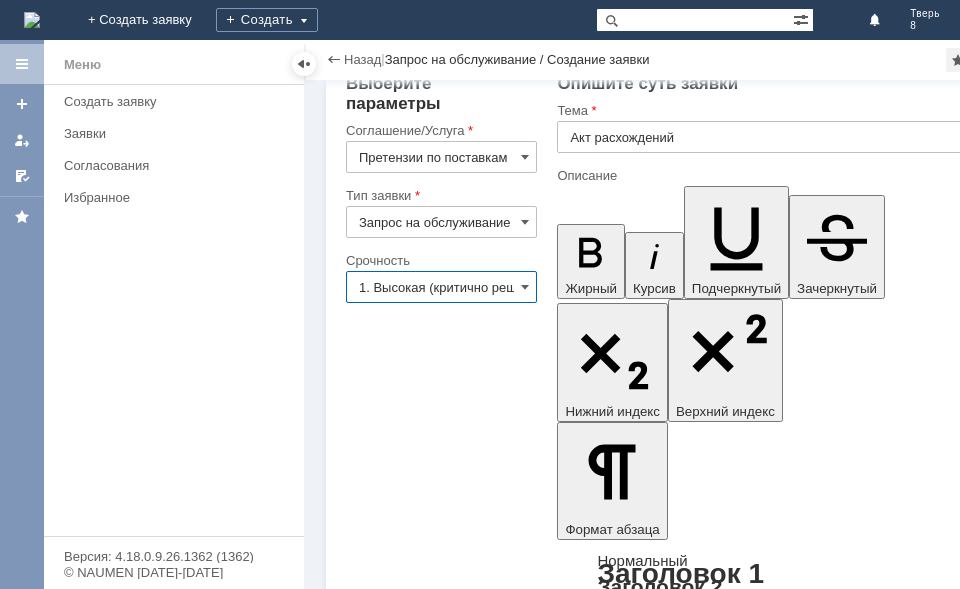 click on "1. Высокая (критично решить быстрее)" at bounding box center (441, 287) 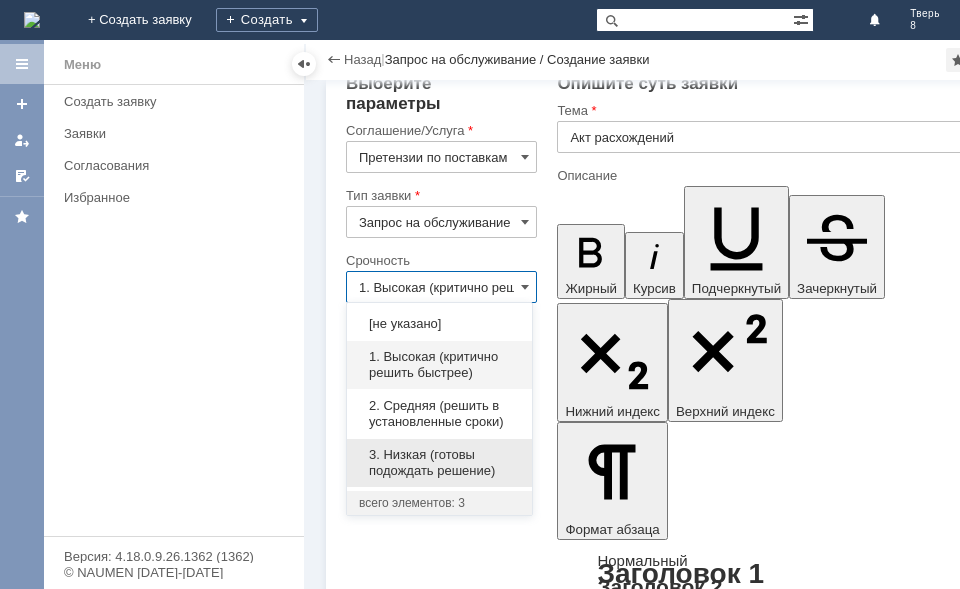 click on "3. Низкая (готовы подождать решение)" at bounding box center [439, 463] 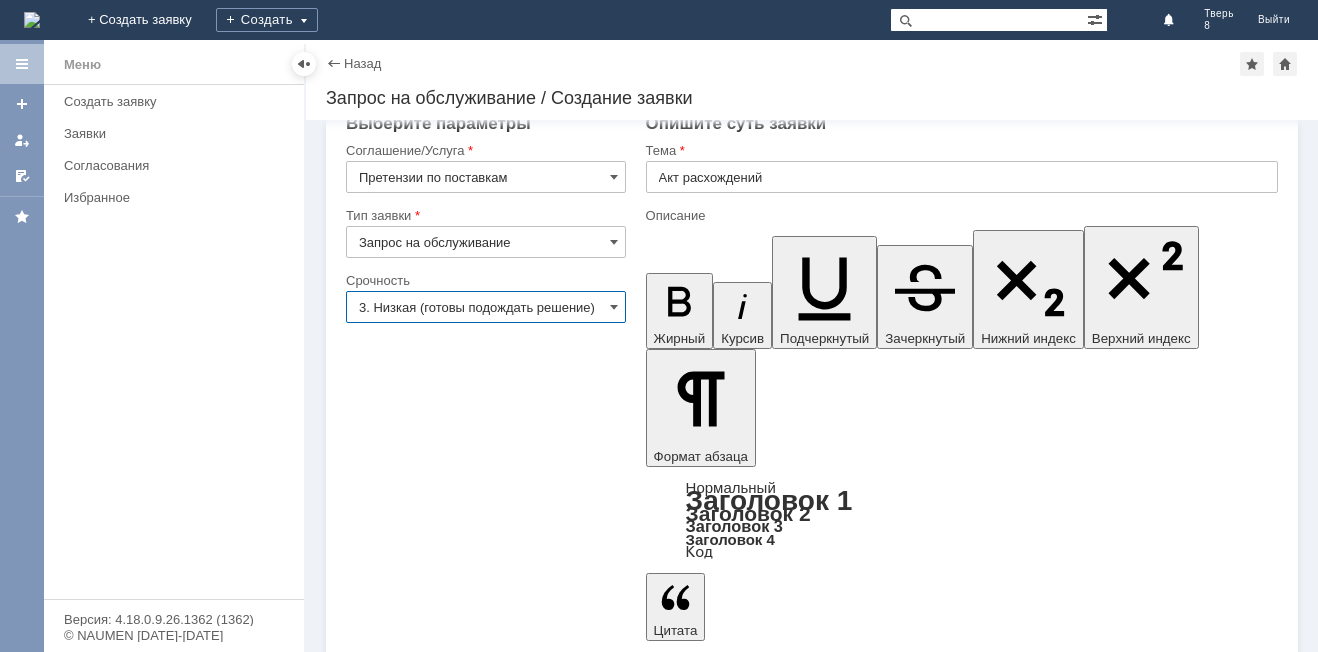 scroll, scrollTop: 0, scrollLeft: 0, axis: both 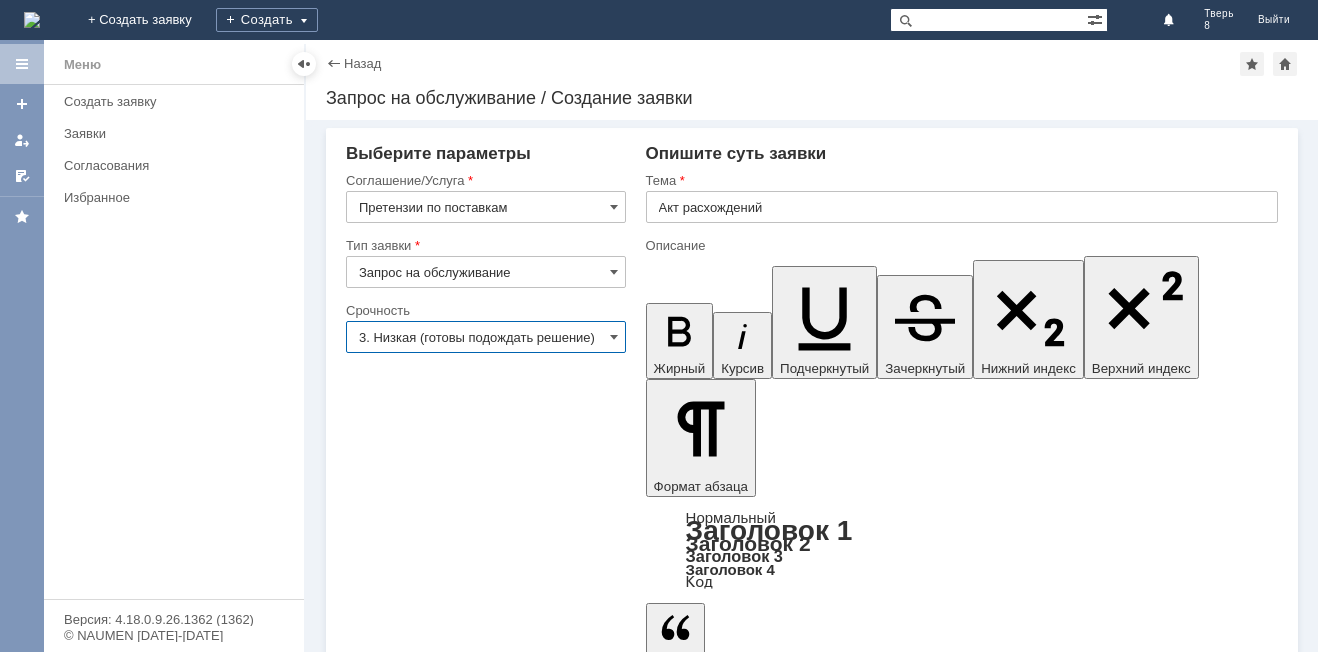 click on "3. Низкая (готовы подождать решение)" at bounding box center (486, 337) 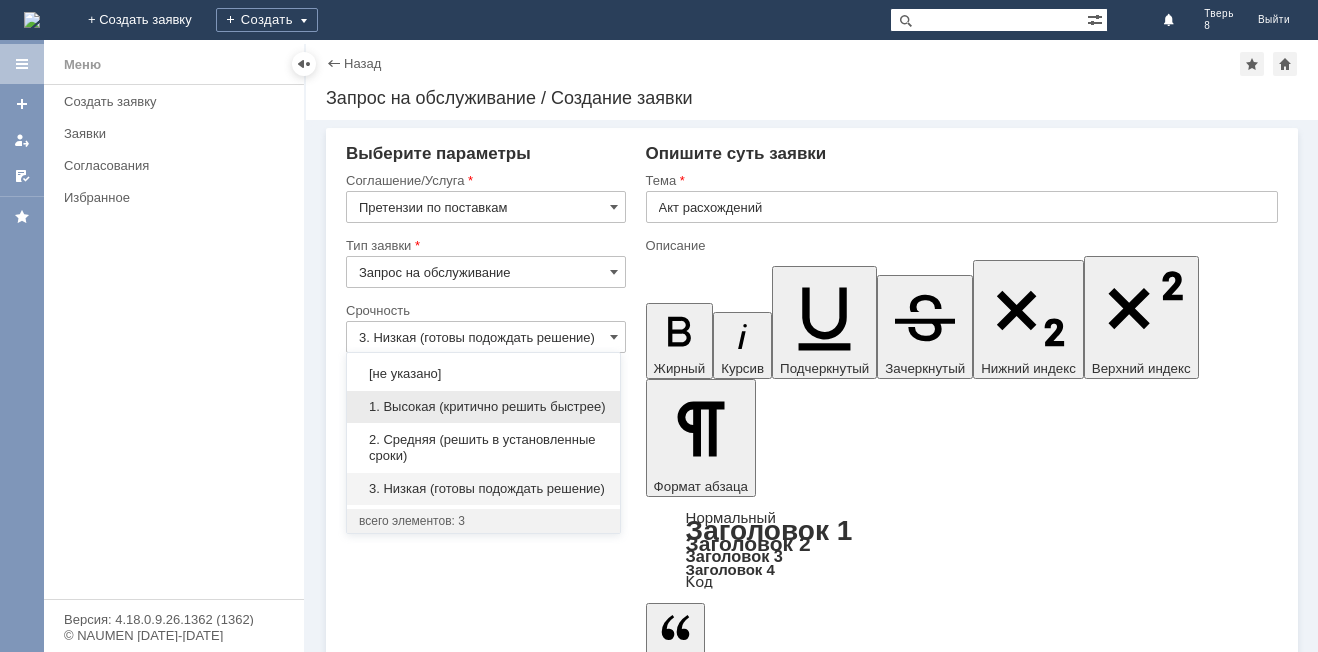 click on "1. Высокая (критично решить быстрее)" at bounding box center (483, 407) 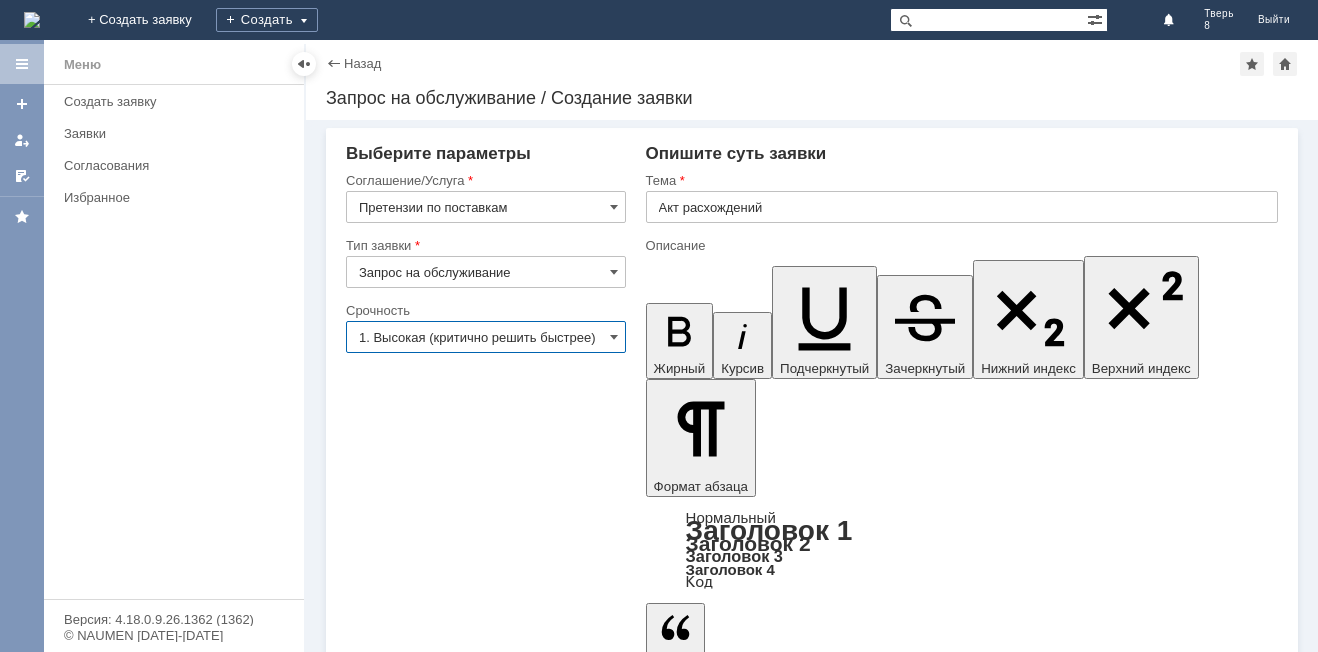 click on "1. Высокая (критично решить быстрее)" at bounding box center (486, 337) 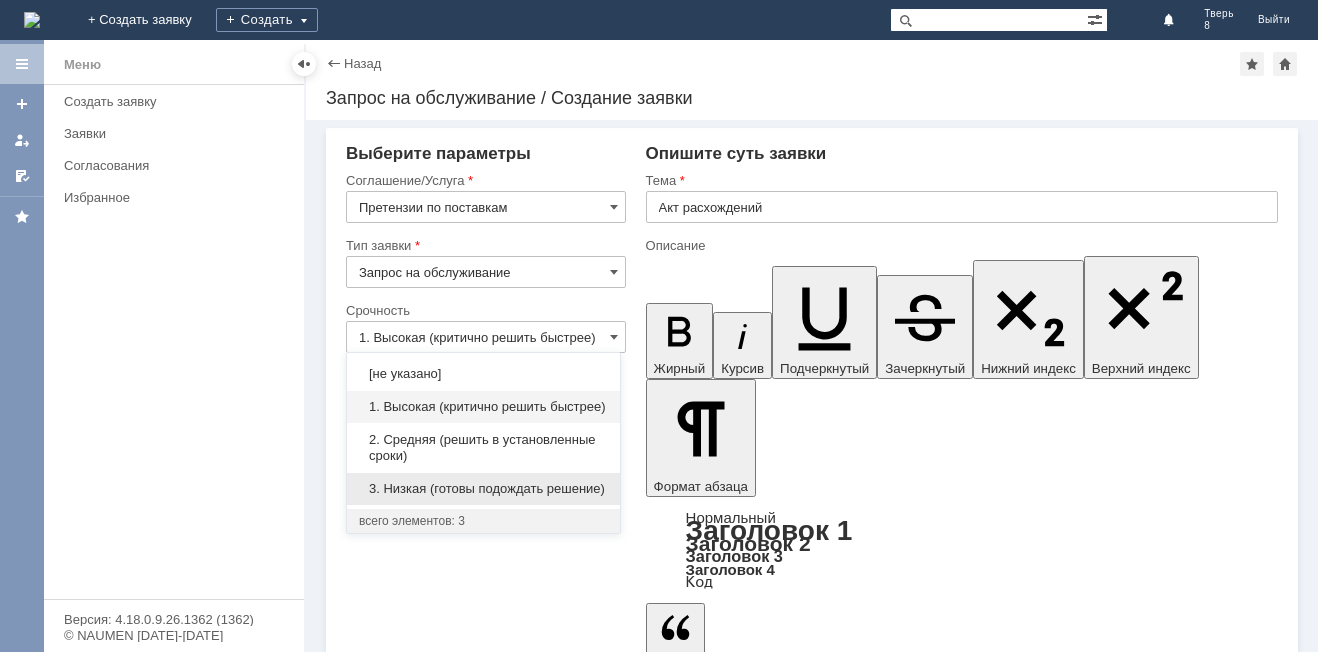 click on "3. Низкая (готовы подождать решение)" at bounding box center [483, 489] 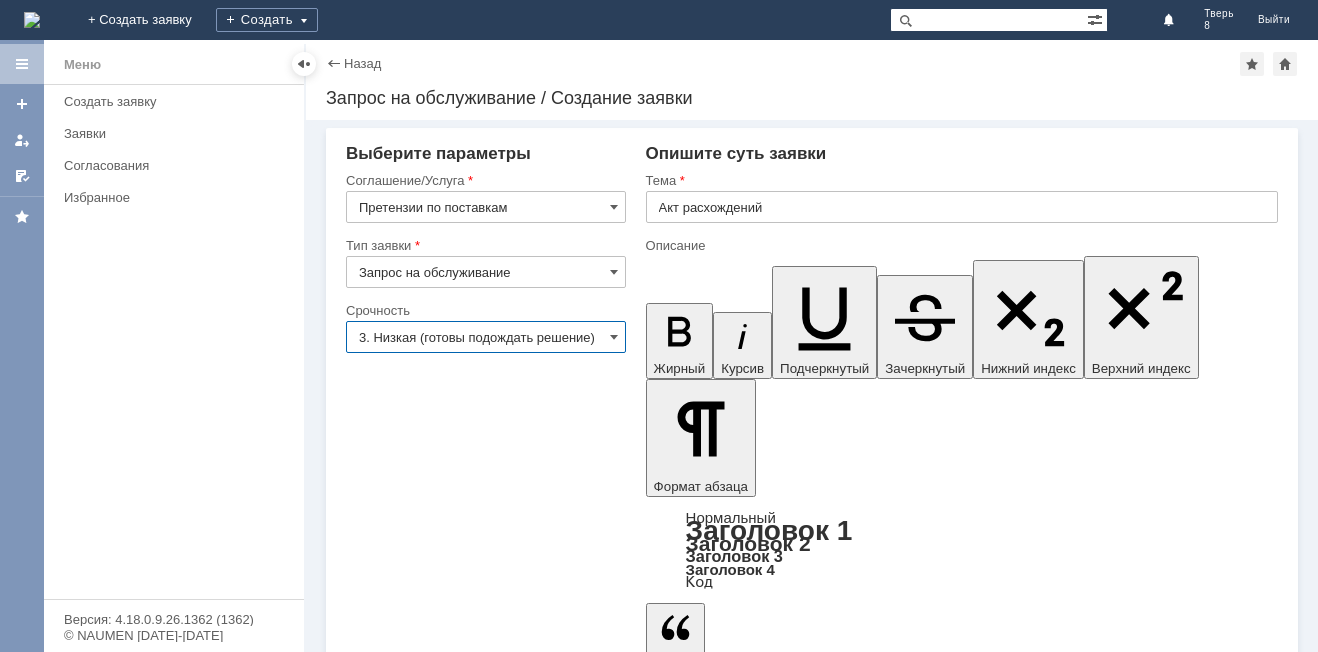 type on "3. Низкая (готовы подождать решение)" 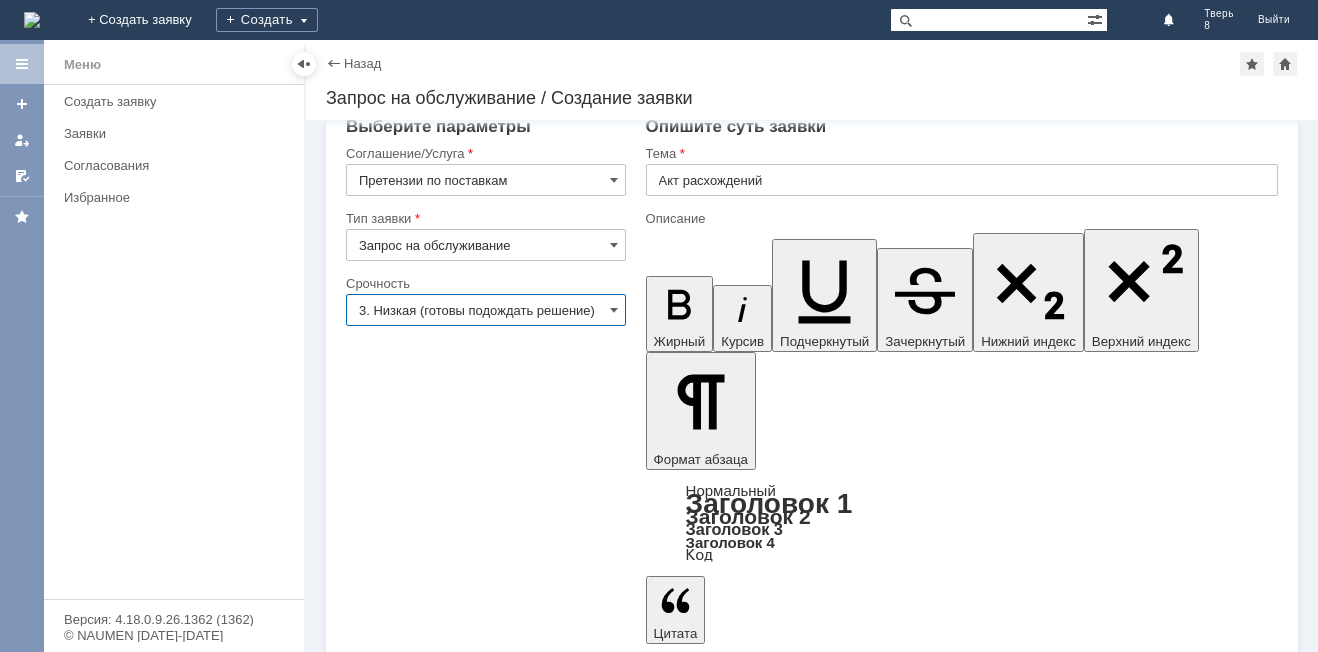 scroll, scrollTop: 35, scrollLeft: 0, axis: vertical 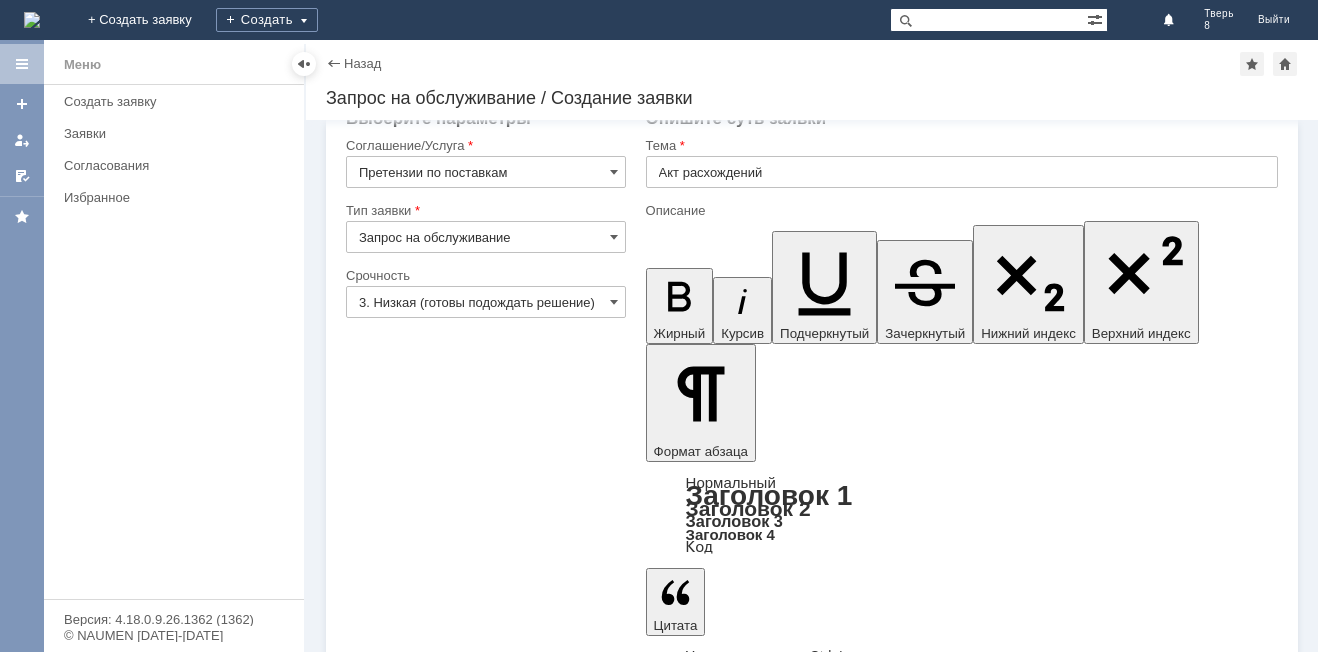 click on "Сохранить" at bounding box center [406, 4764] 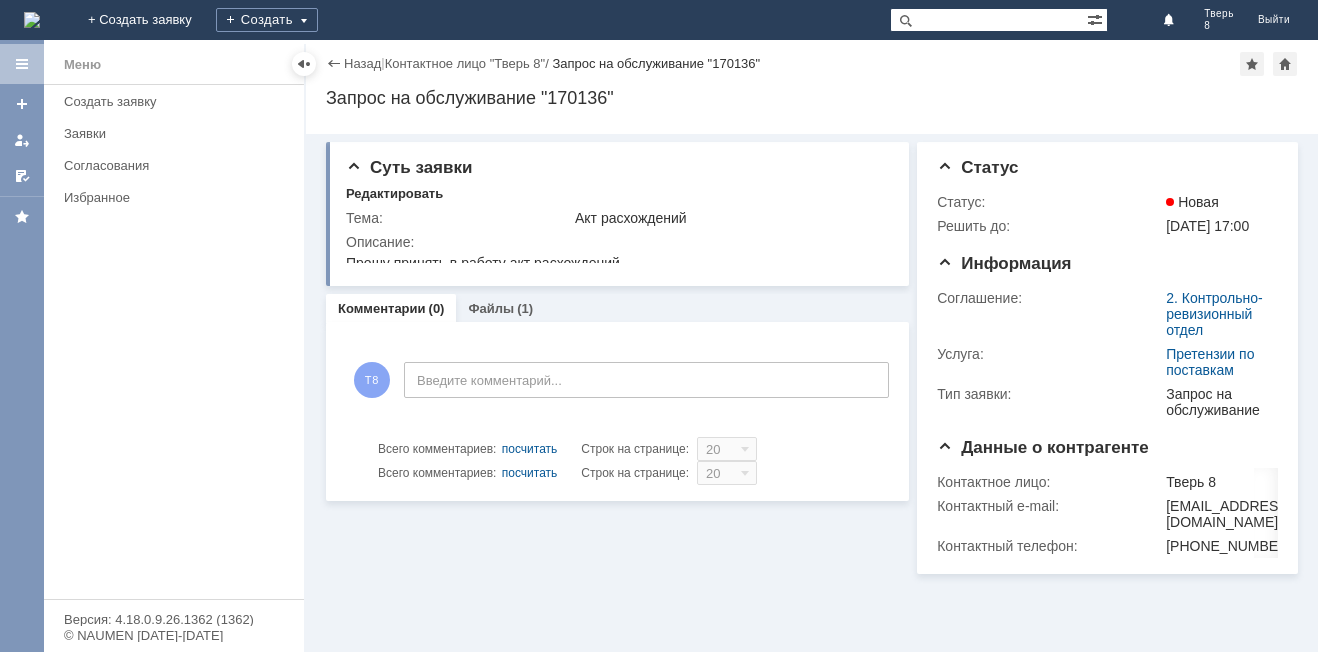 scroll, scrollTop: 0, scrollLeft: 0, axis: both 